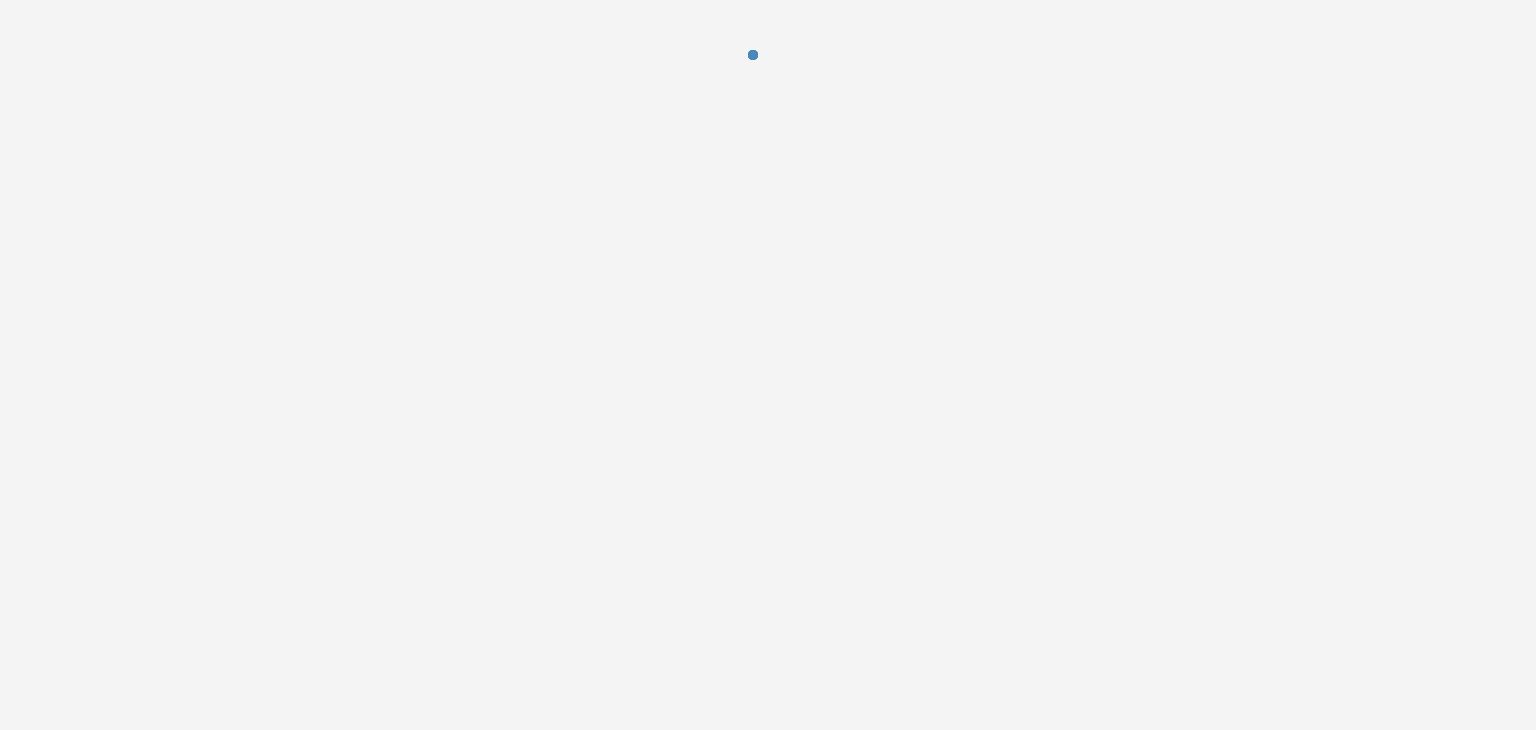 scroll, scrollTop: 0, scrollLeft: 0, axis: both 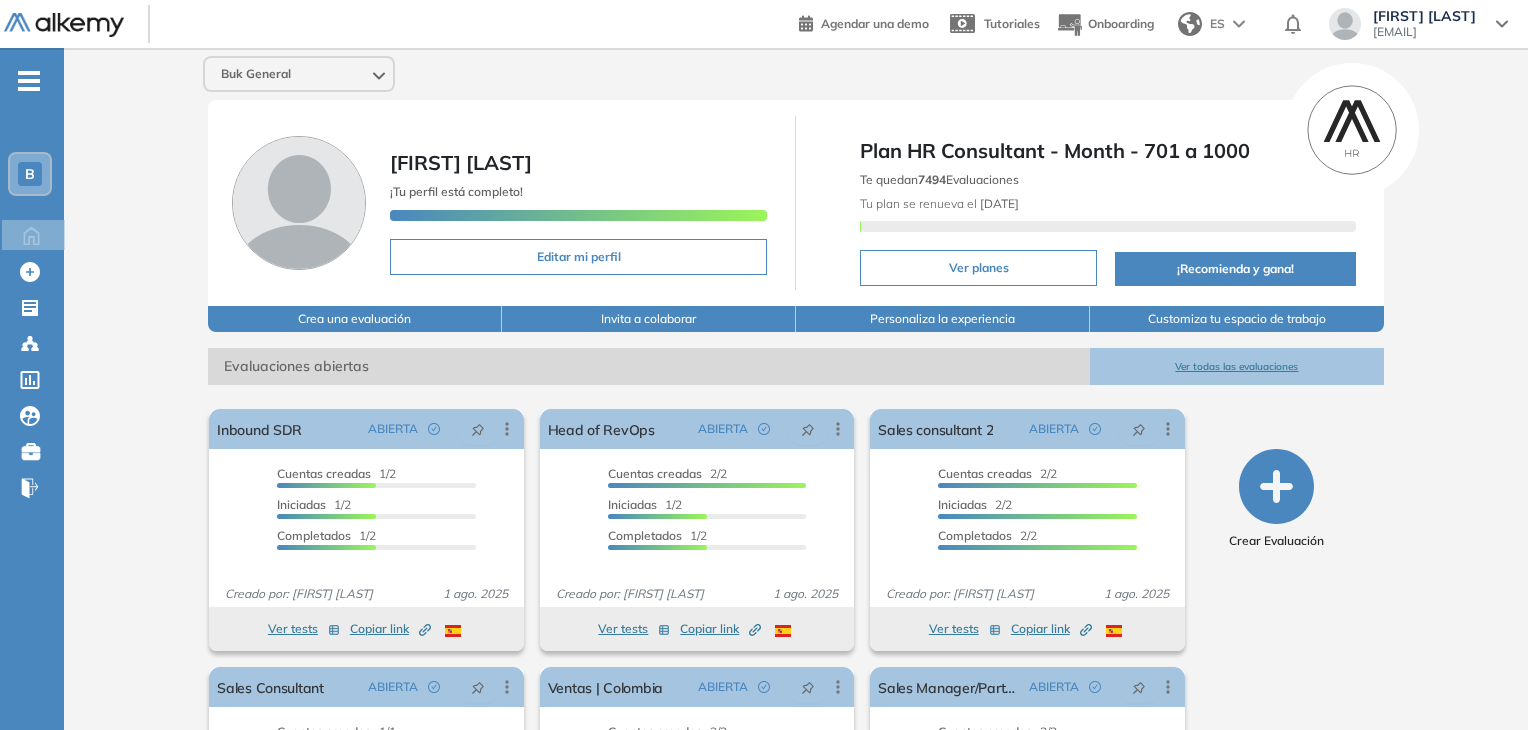 click on "-" at bounding box center (9, 64) 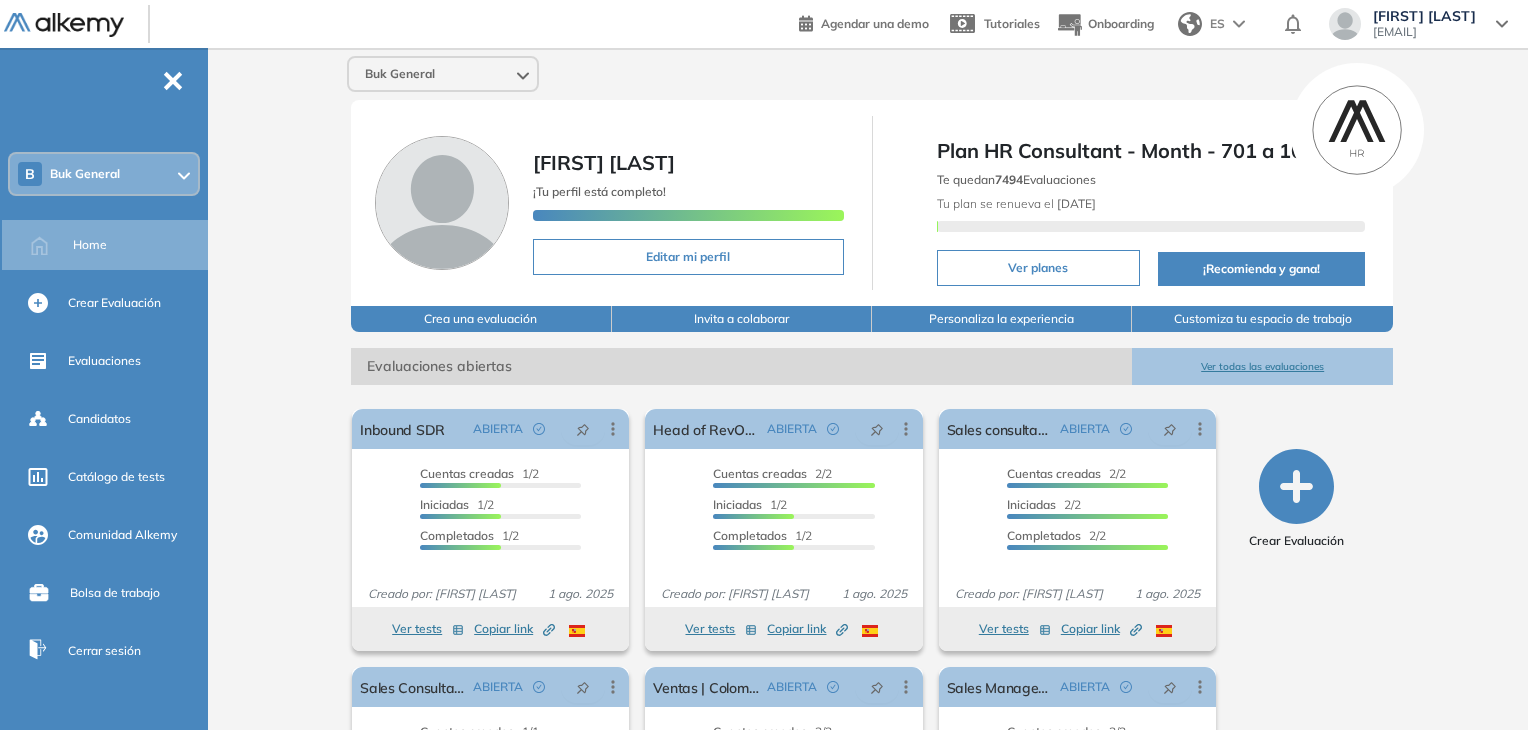 click on "Buk General [NAME] [LAST] ¡Tu perfil está completo! Editar mi perfil Plan HR Consultant - Month - 701 a 1000 Te quedan 7494 Evaluaciones Tu plan se renueva el 1 de [MONTH] Ver planes ¡Recomienda y gana! Crea una evaluación Invita a colaborar Personaliza la experiencia Customiza tu espacio de trabajo Evaluaciones abiertas Ver todas las evaluaciones El proctoring será activado ¡Importante!: Los usuarios que ya realizaron la evaluación no tendrán registros del proctoring Cancelar operación Activar Inbound SDR ABIERTA Editar Los siguientes tests ya no están disponibles o tienen una nueva versión Revisa en el catálogo otras opciones o su detalle. Entendido Duplicar Reabrir Eliminar Ver candidatos Ver estadísticas Activar Proctoring Finalizar evaluación Mover de workspace Created by potrace 1.16, written by Peter Selinger 2001-2019 Copiar ID Publico Cuentas creadas 1/2 Prefiltrados 0/2 Iniciadas 1/2 Completados 1/2 Invitaciones enviadas 2 Invitados Evaluación completada 1 veces 1 ago. 2025" at bounding box center (872, 490) 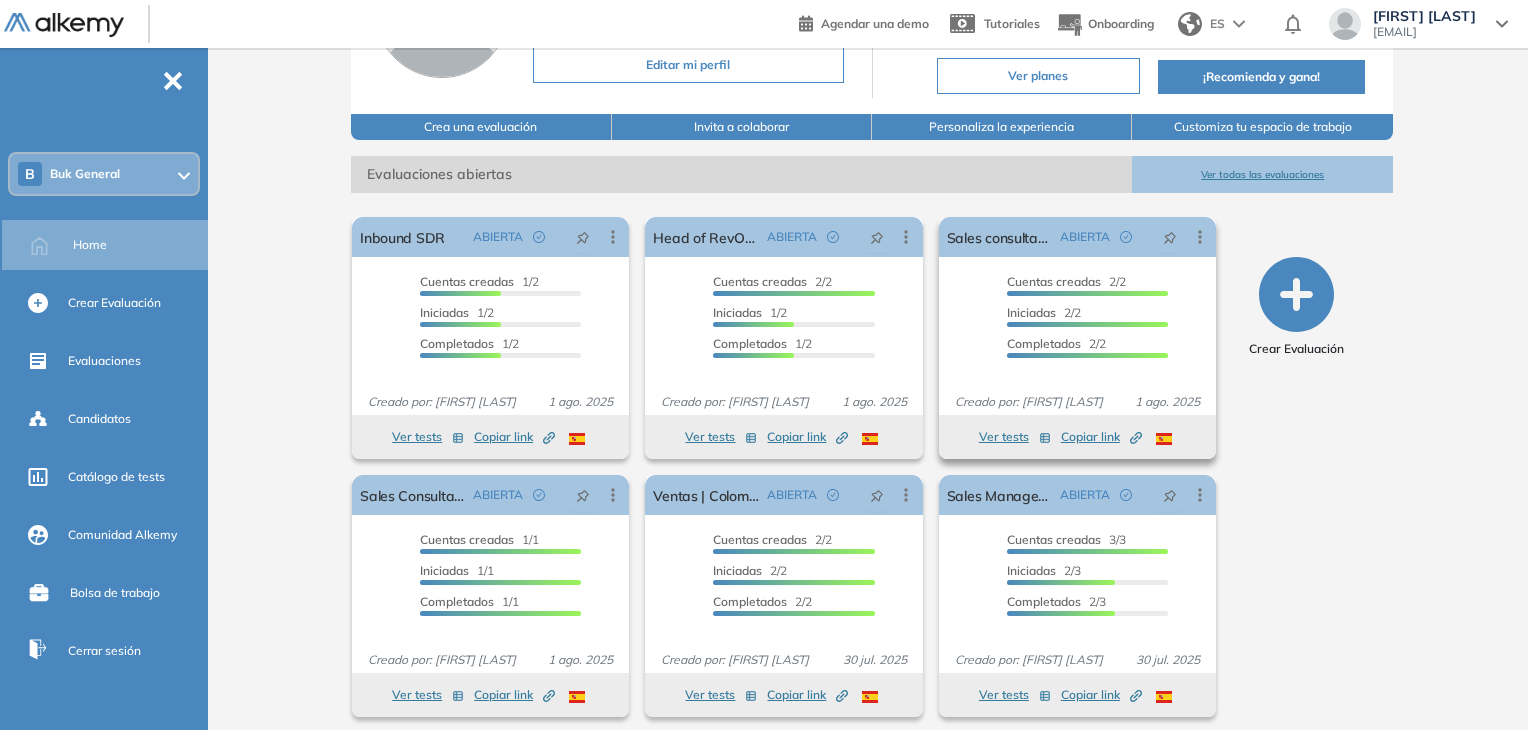 scroll, scrollTop: 202, scrollLeft: 0, axis: vertical 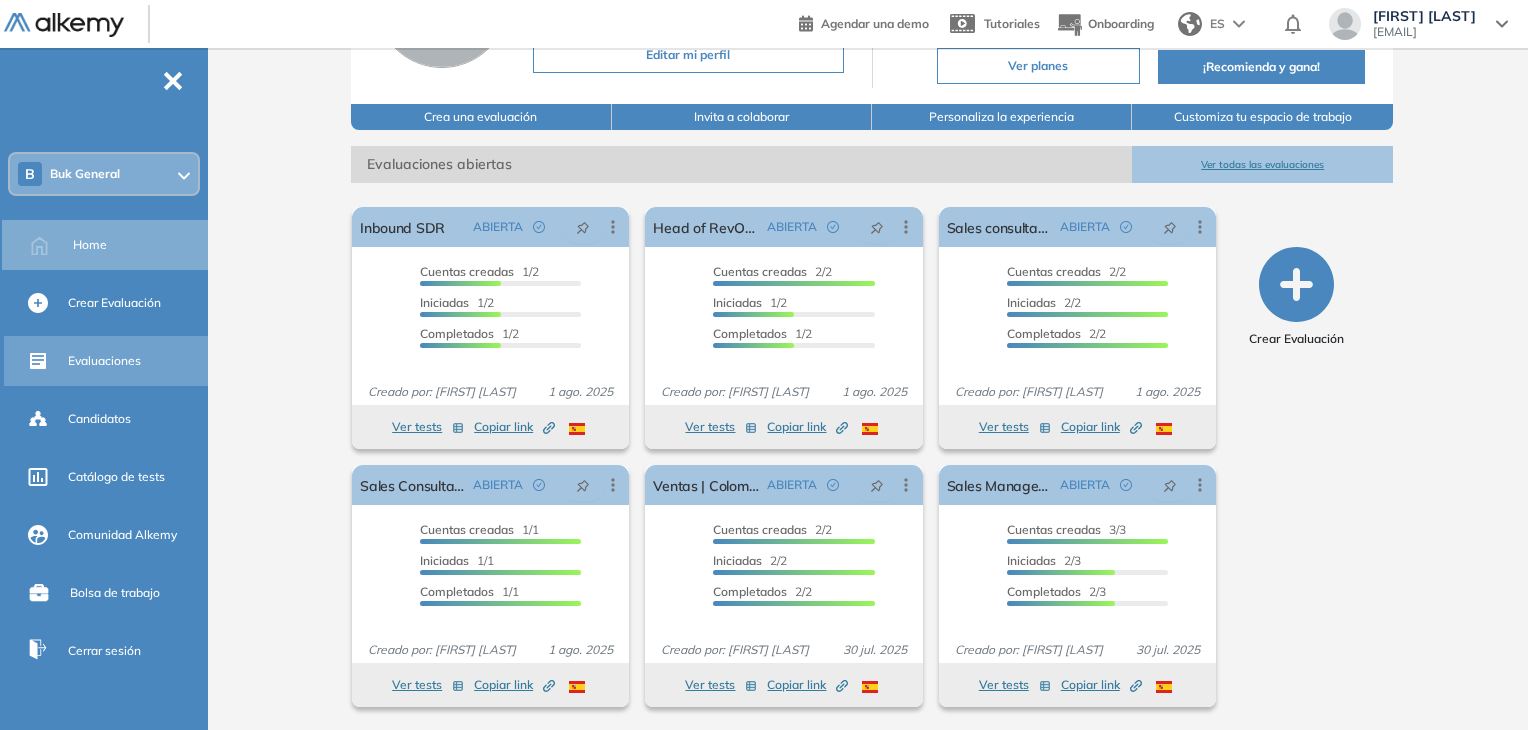 click on "Evaluaciones" at bounding box center (104, 361) 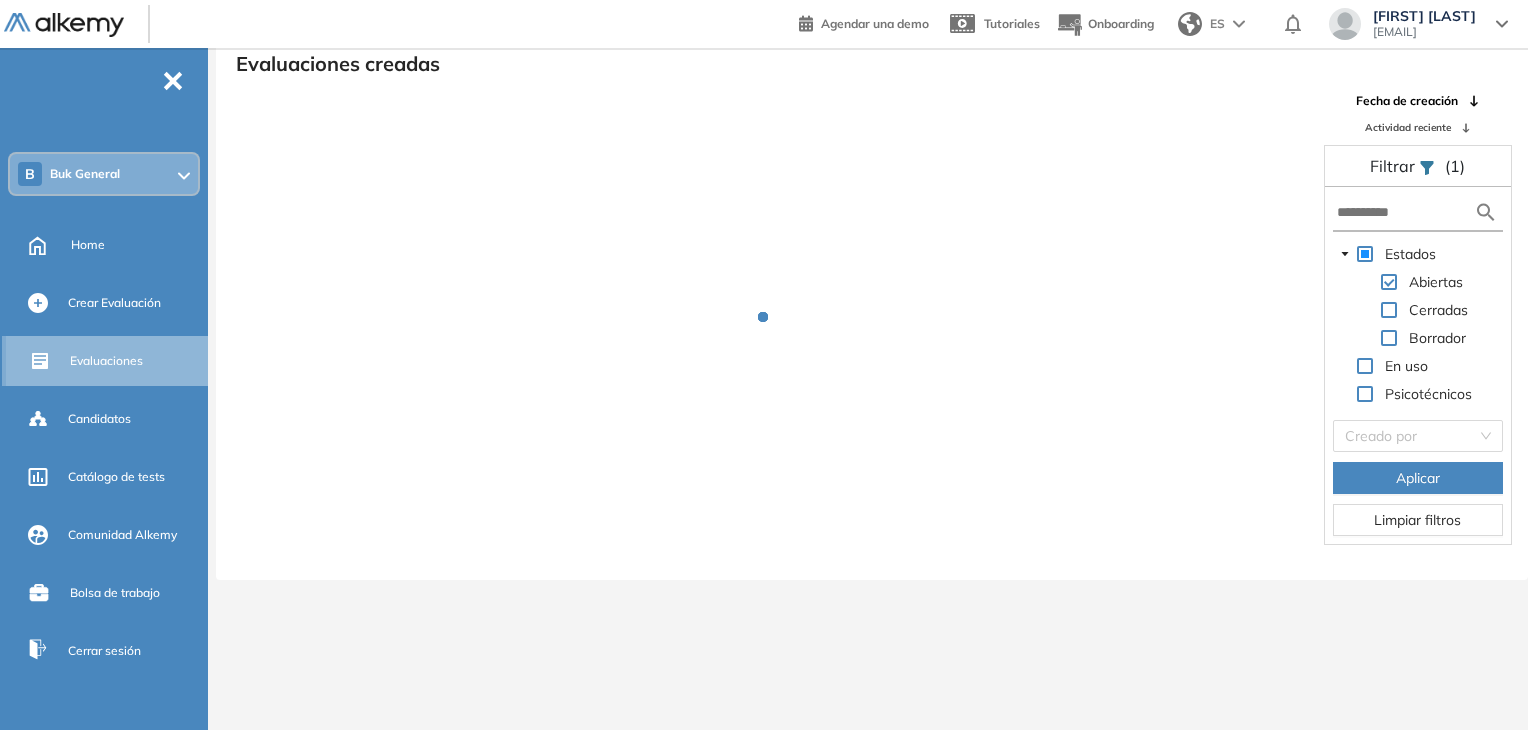 scroll, scrollTop: 48, scrollLeft: 0, axis: vertical 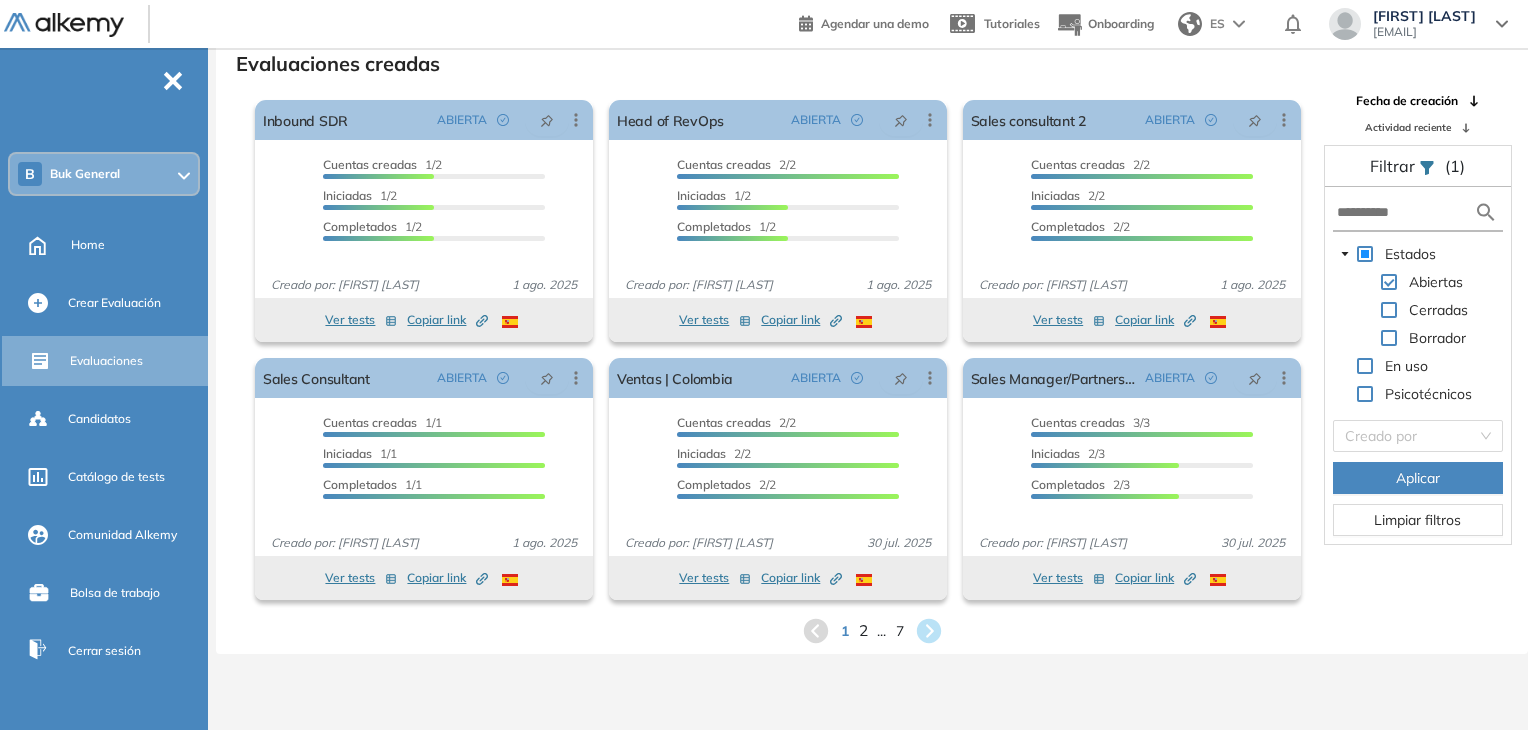 click on "2" at bounding box center [862, 630] 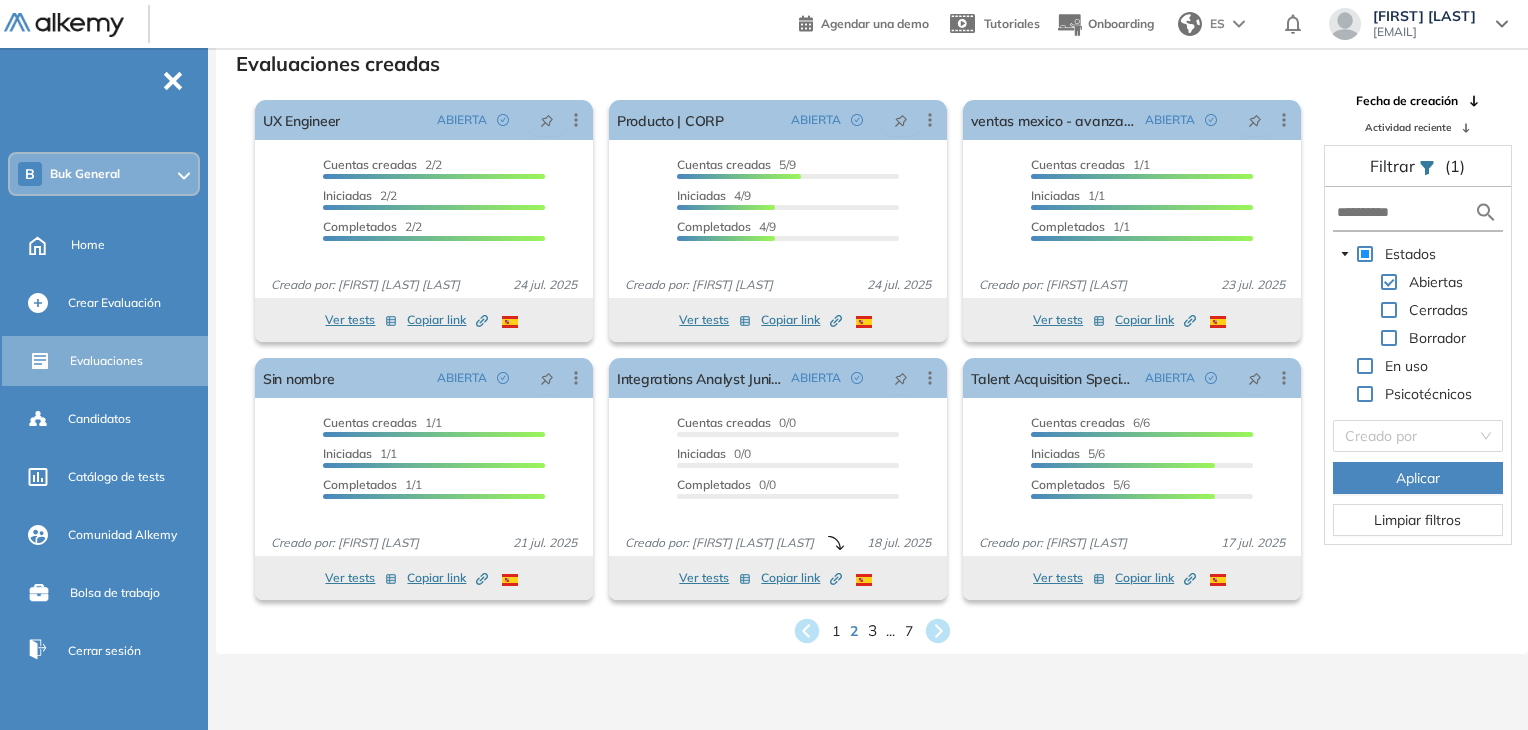 click on "3" at bounding box center (871, 630) 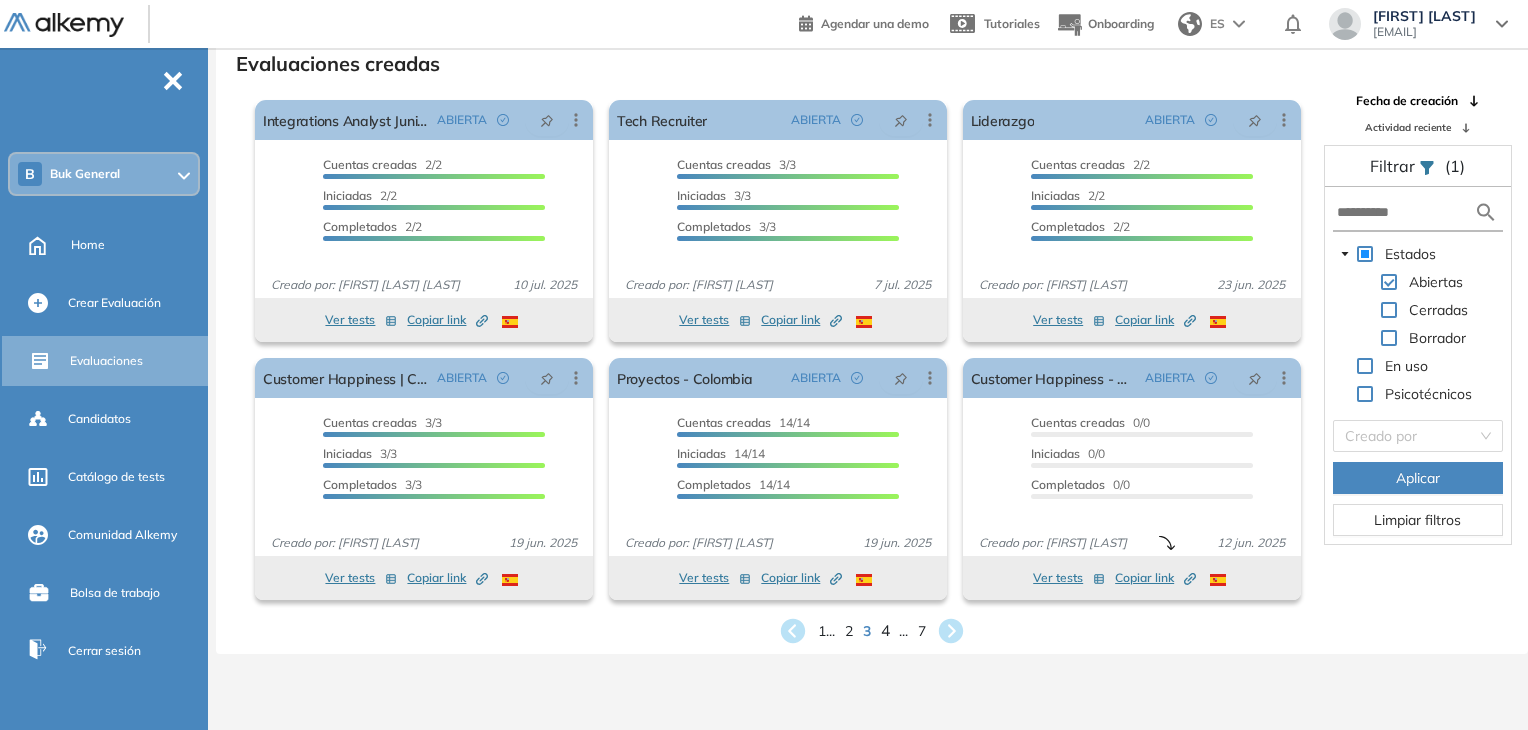 click on "4" at bounding box center (885, 630) 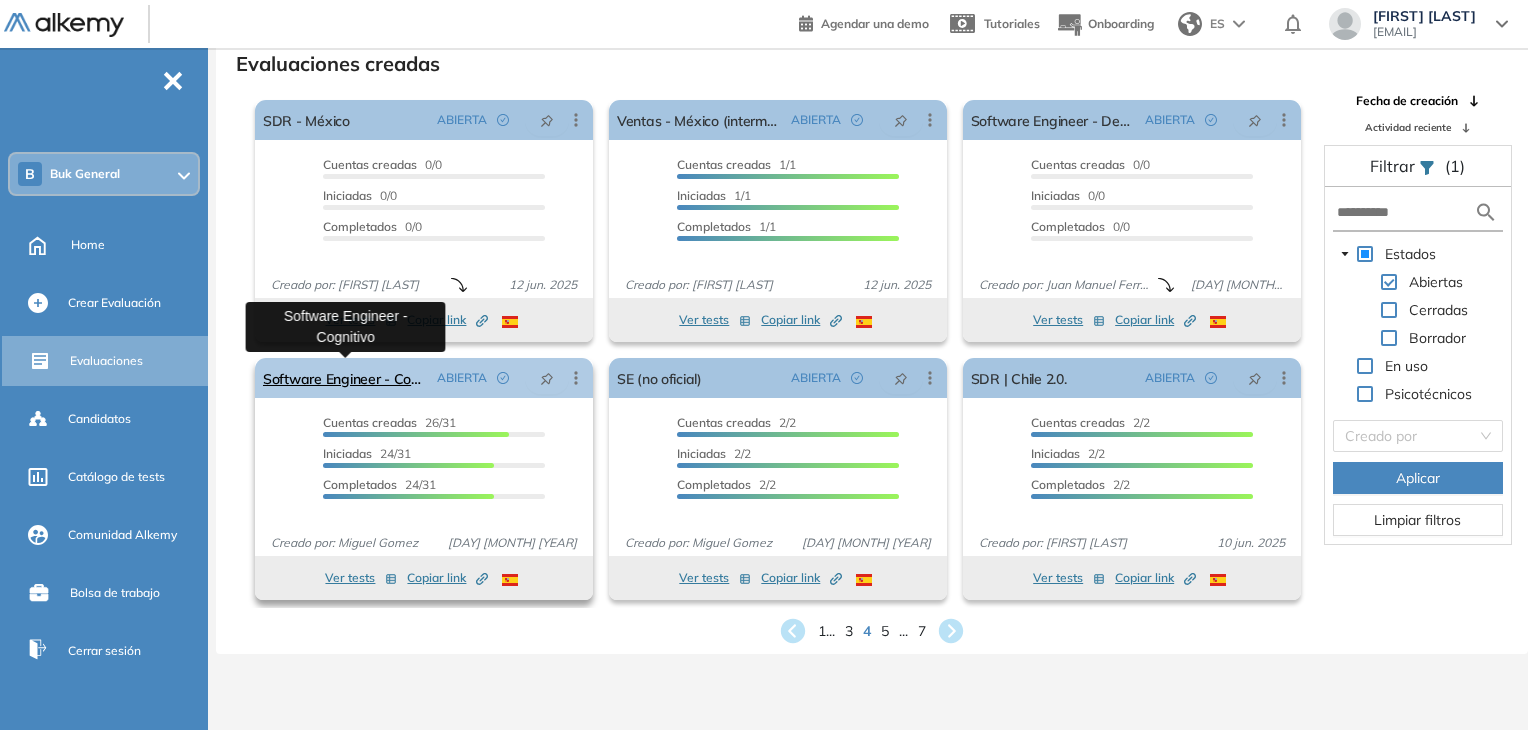 click on "Software Engineer - Cognitivo" at bounding box center (346, 378) 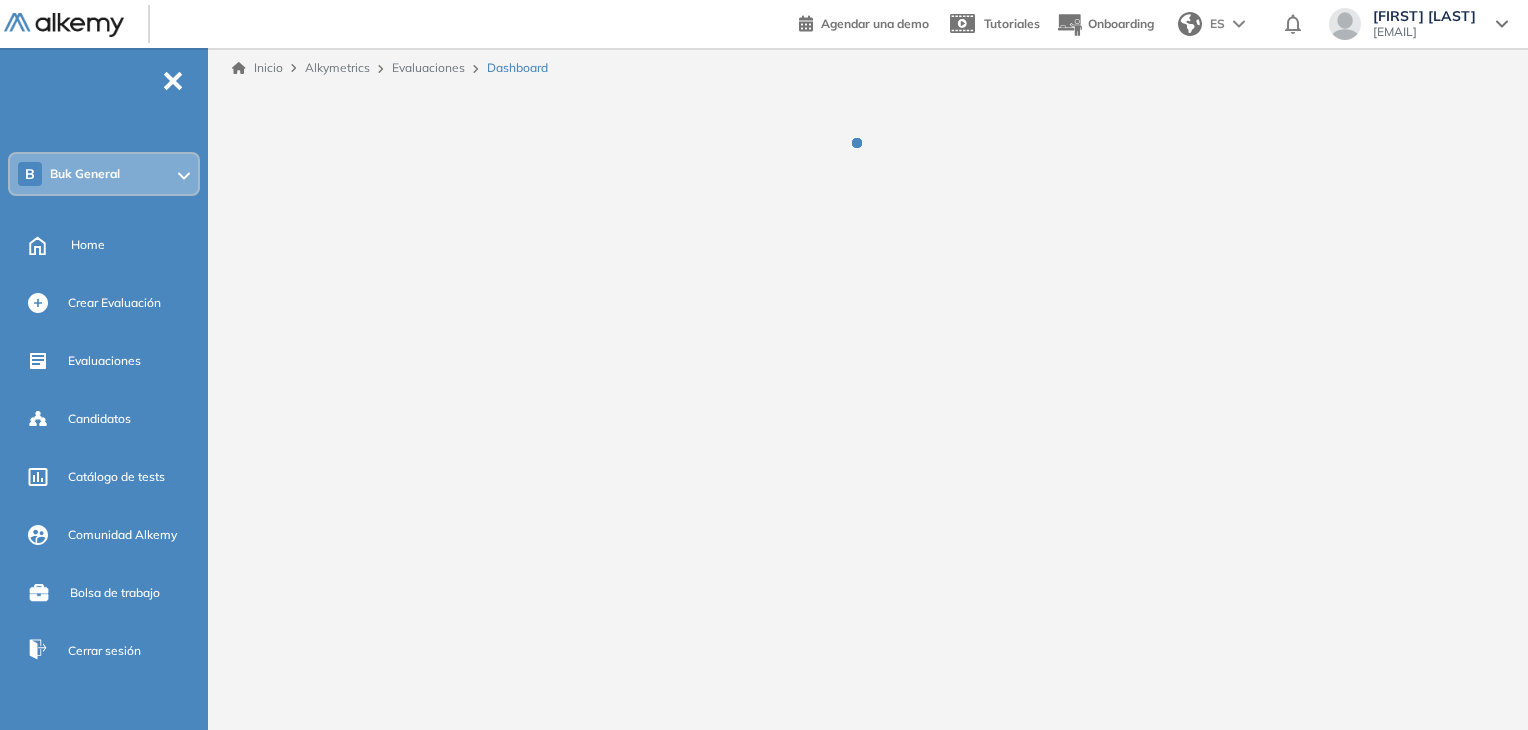 scroll, scrollTop: 0, scrollLeft: 0, axis: both 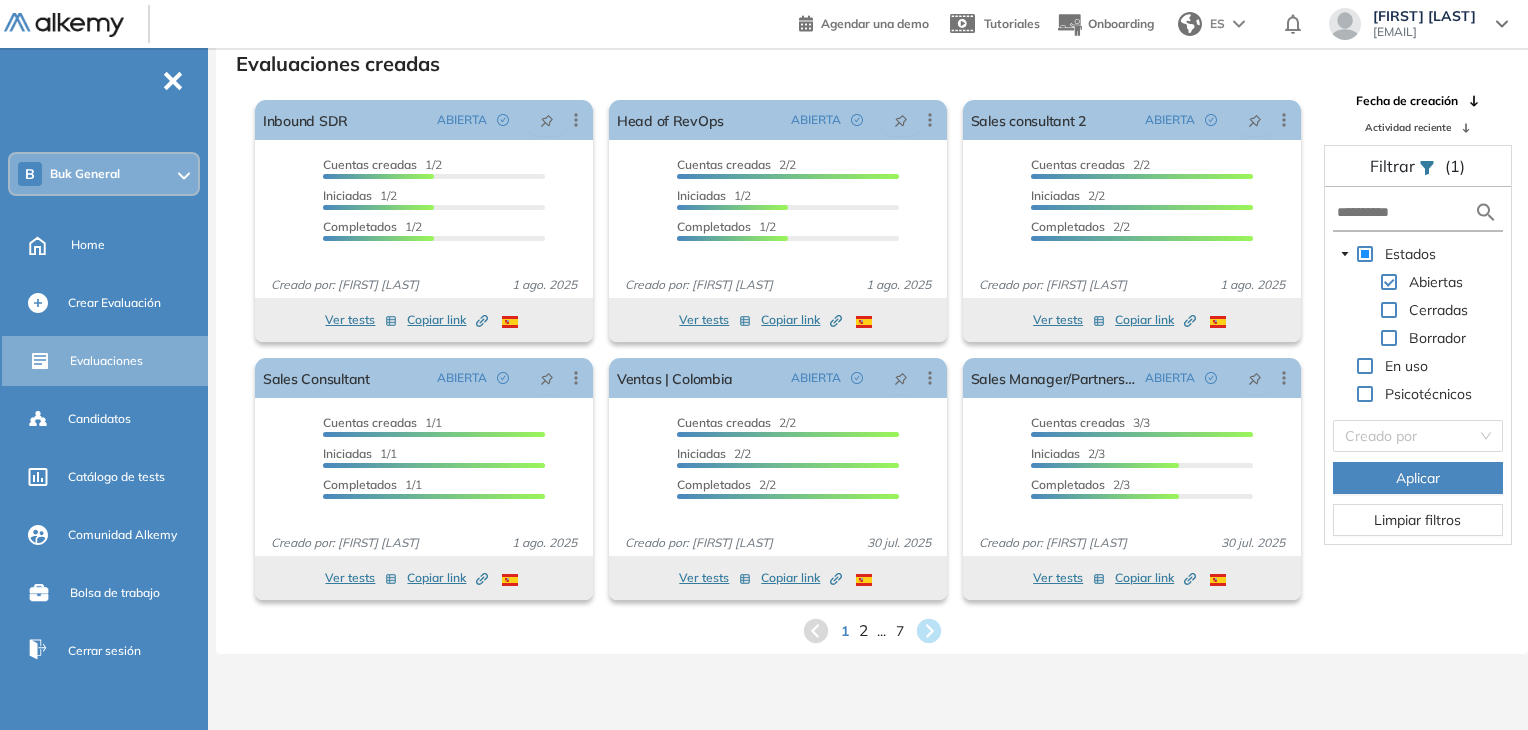 click on "2" at bounding box center [862, 630] 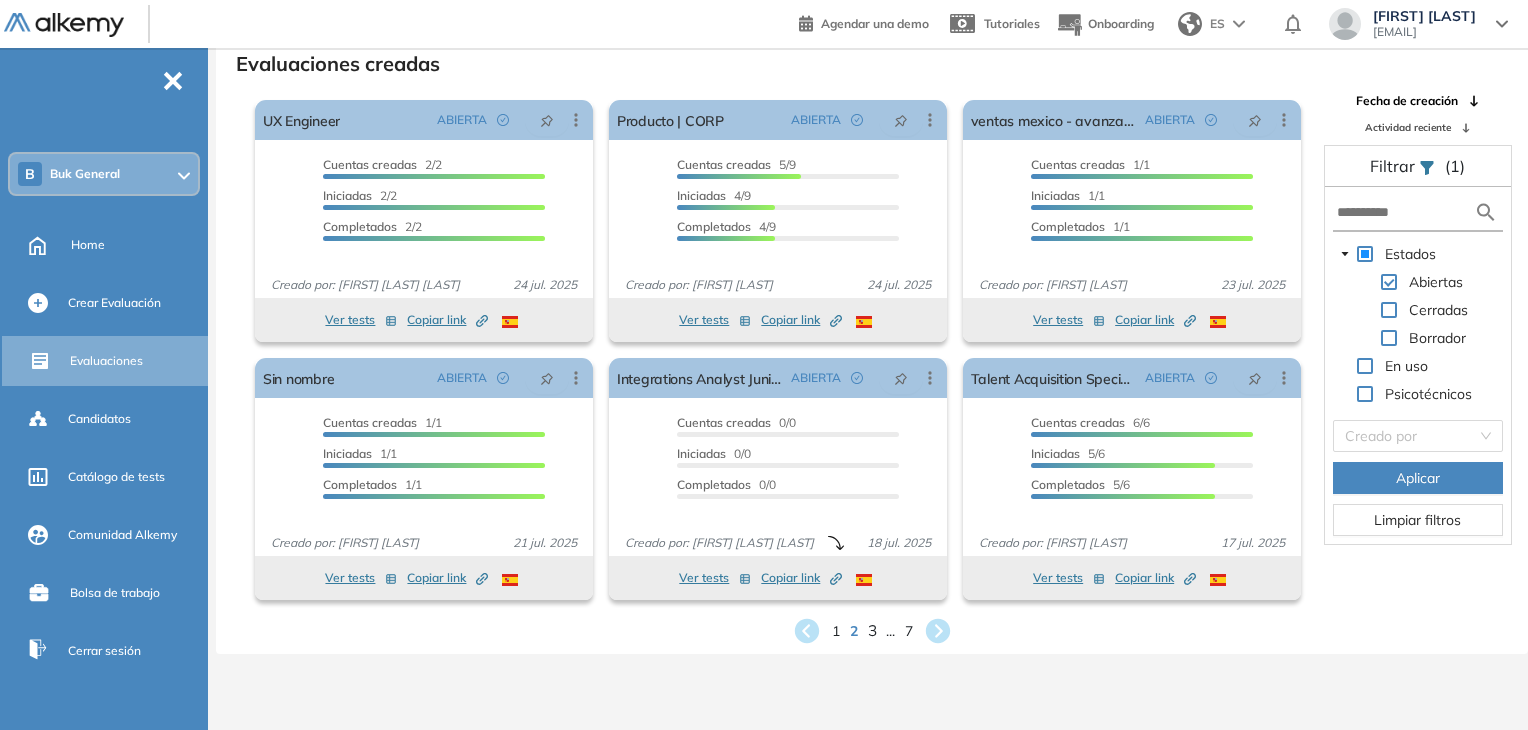 click on "3" at bounding box center [871, 630] 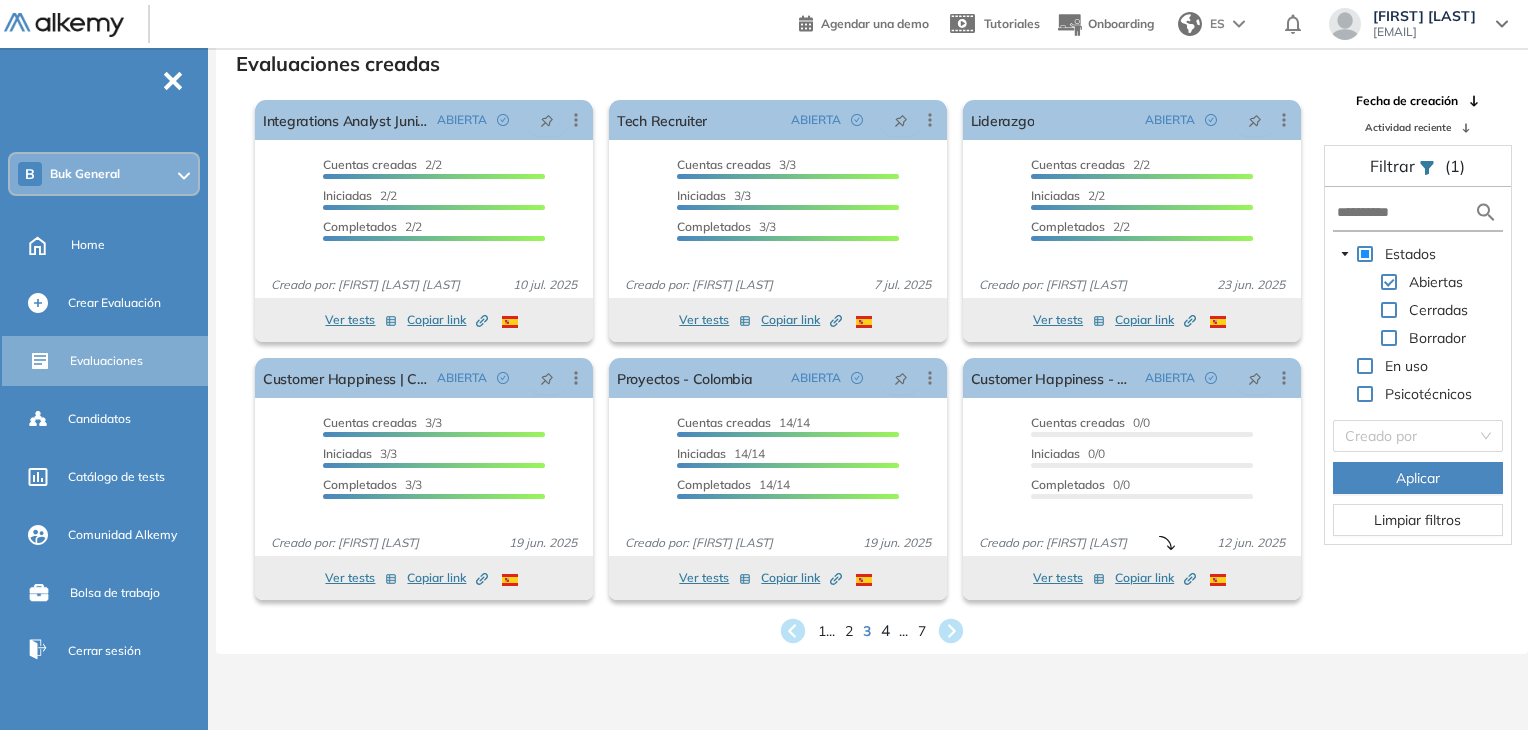 click on "4" at bounding box center (885, 630) 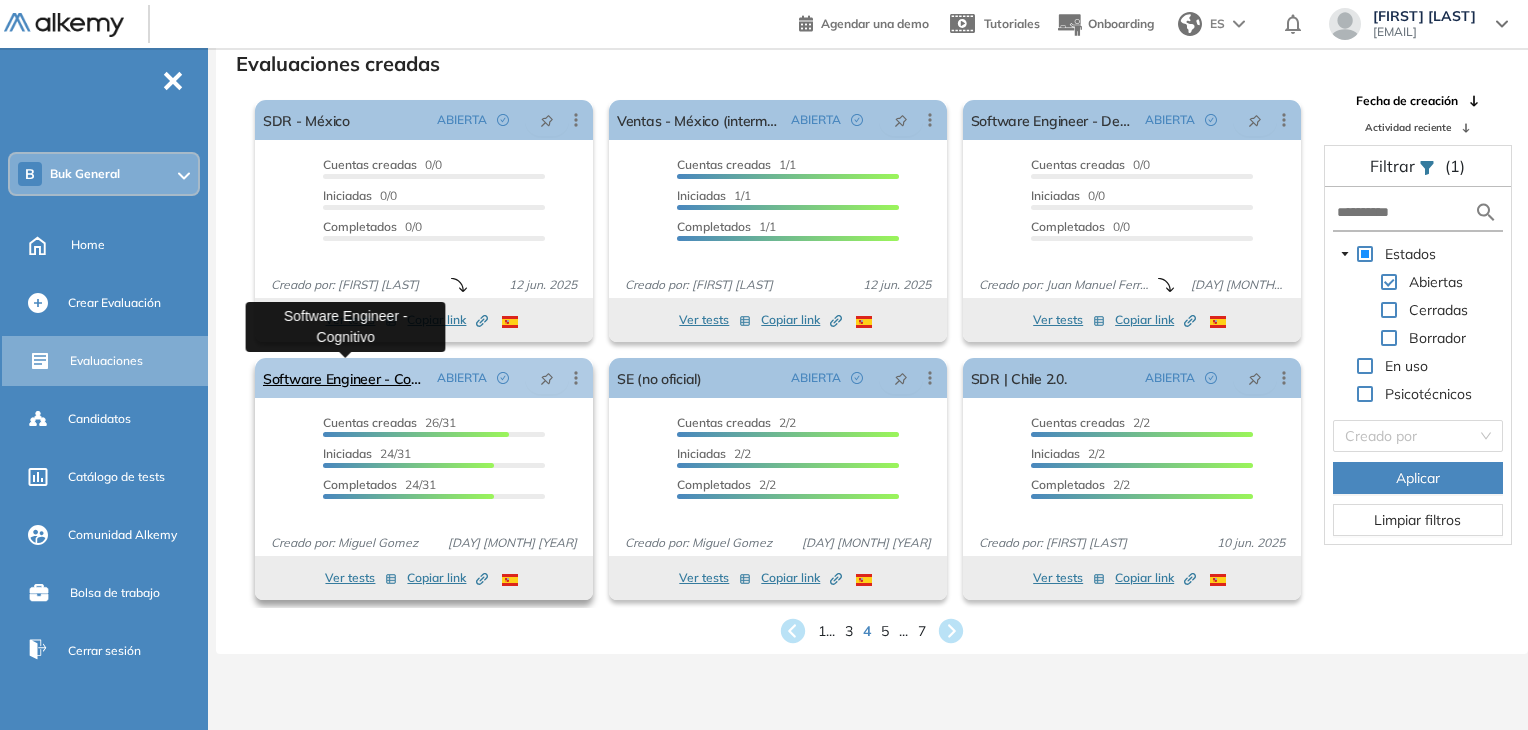 click on "Software Engineer - Cognitivo" at bounding box center (346, 378) 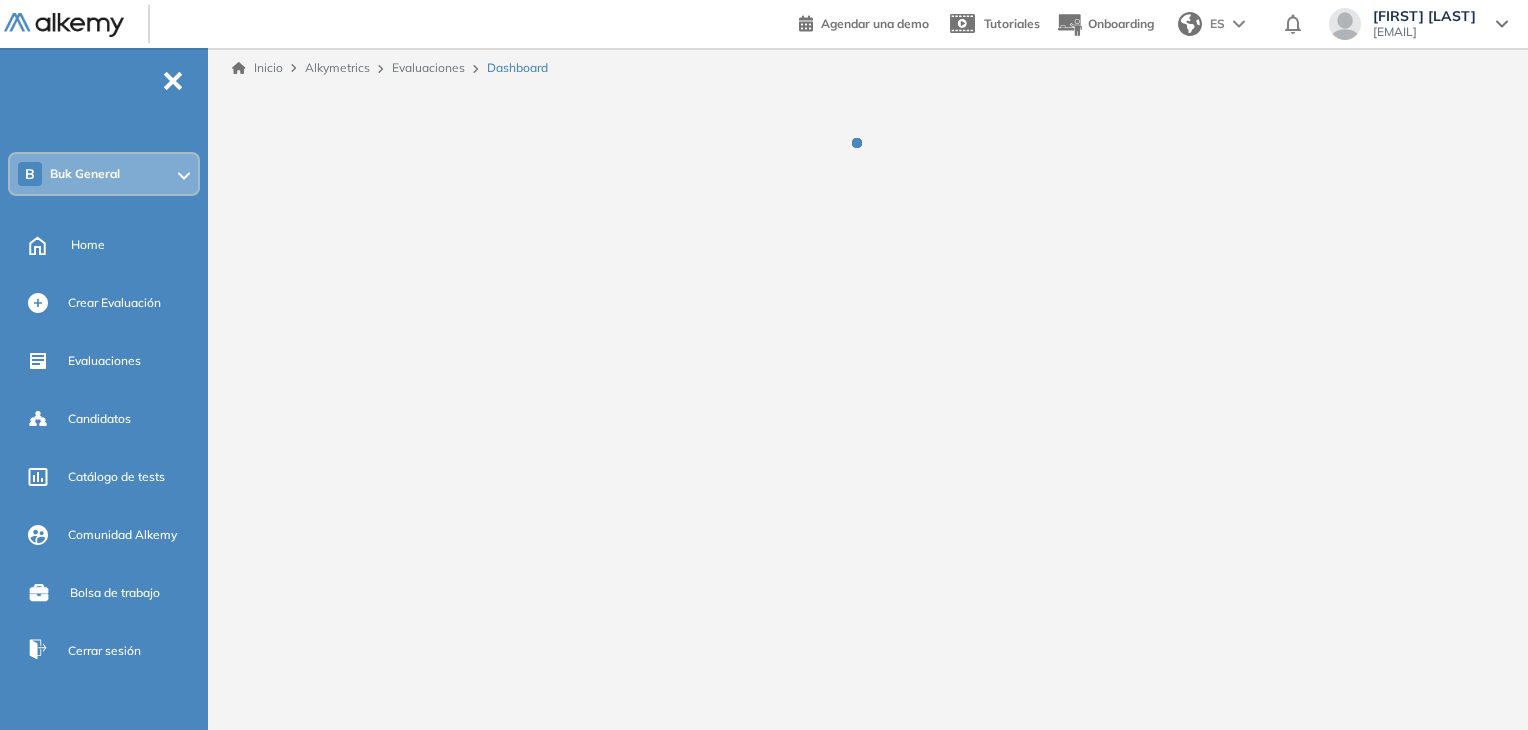 scroll, scrollTop: 0, scrollLeft: 0, axis: both 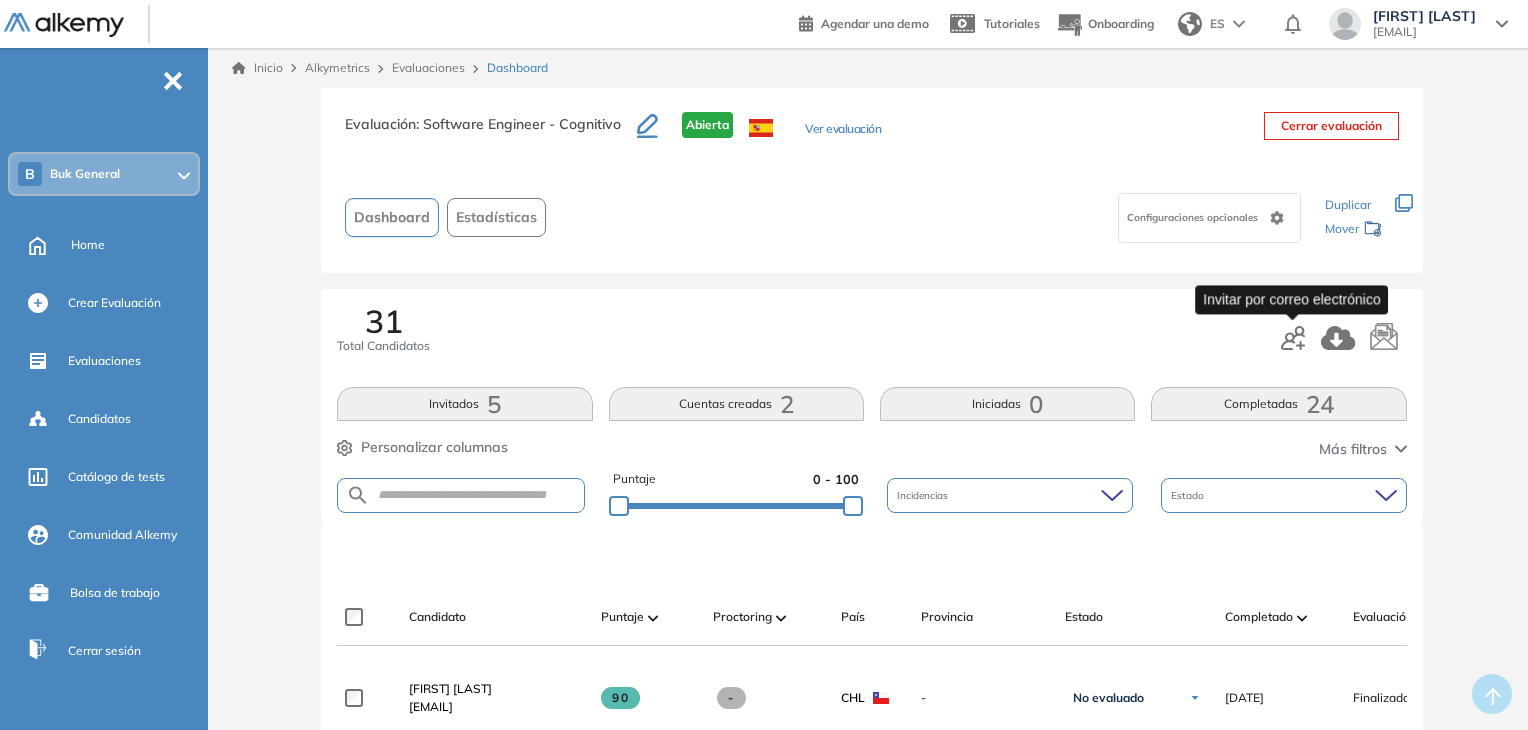 click 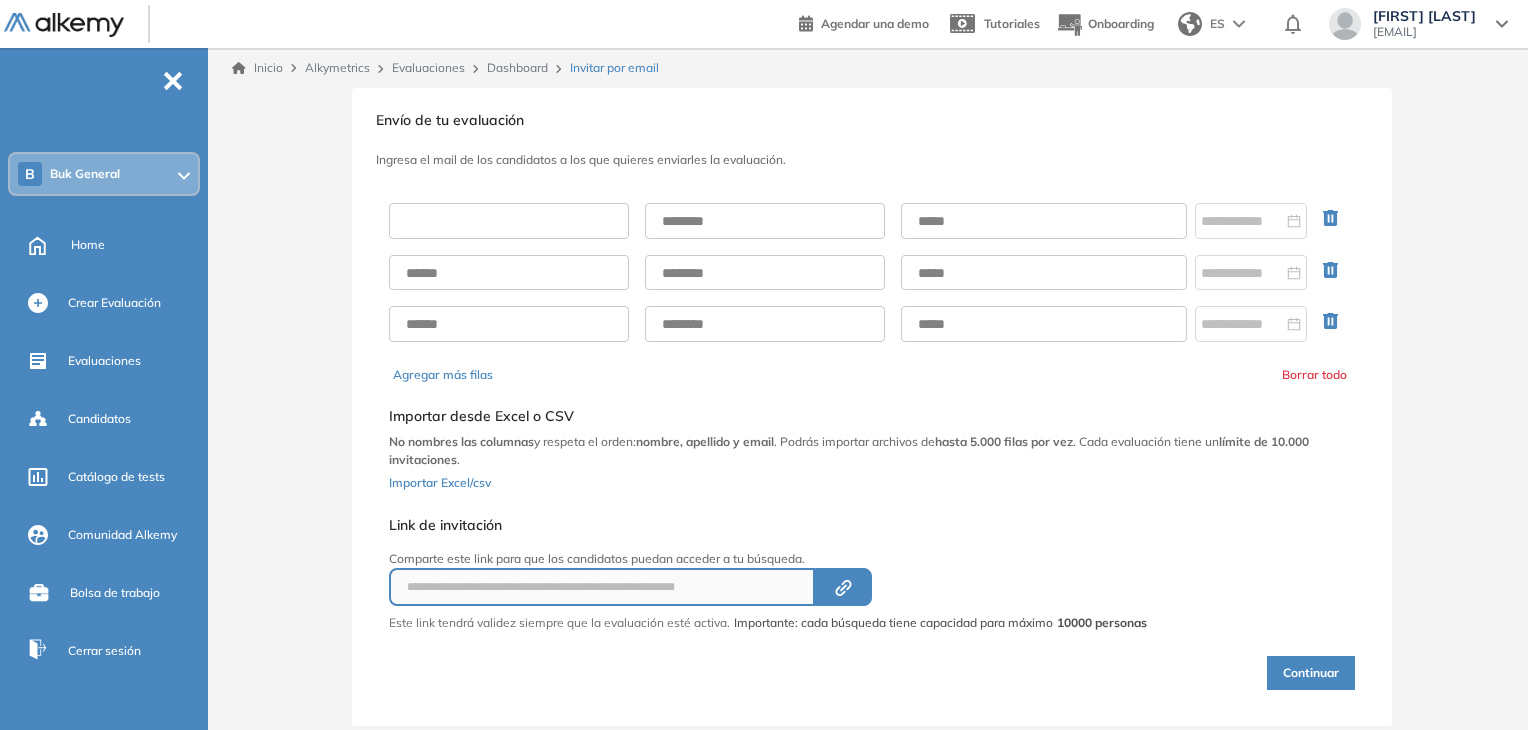 click at bounding box center (509, 221) 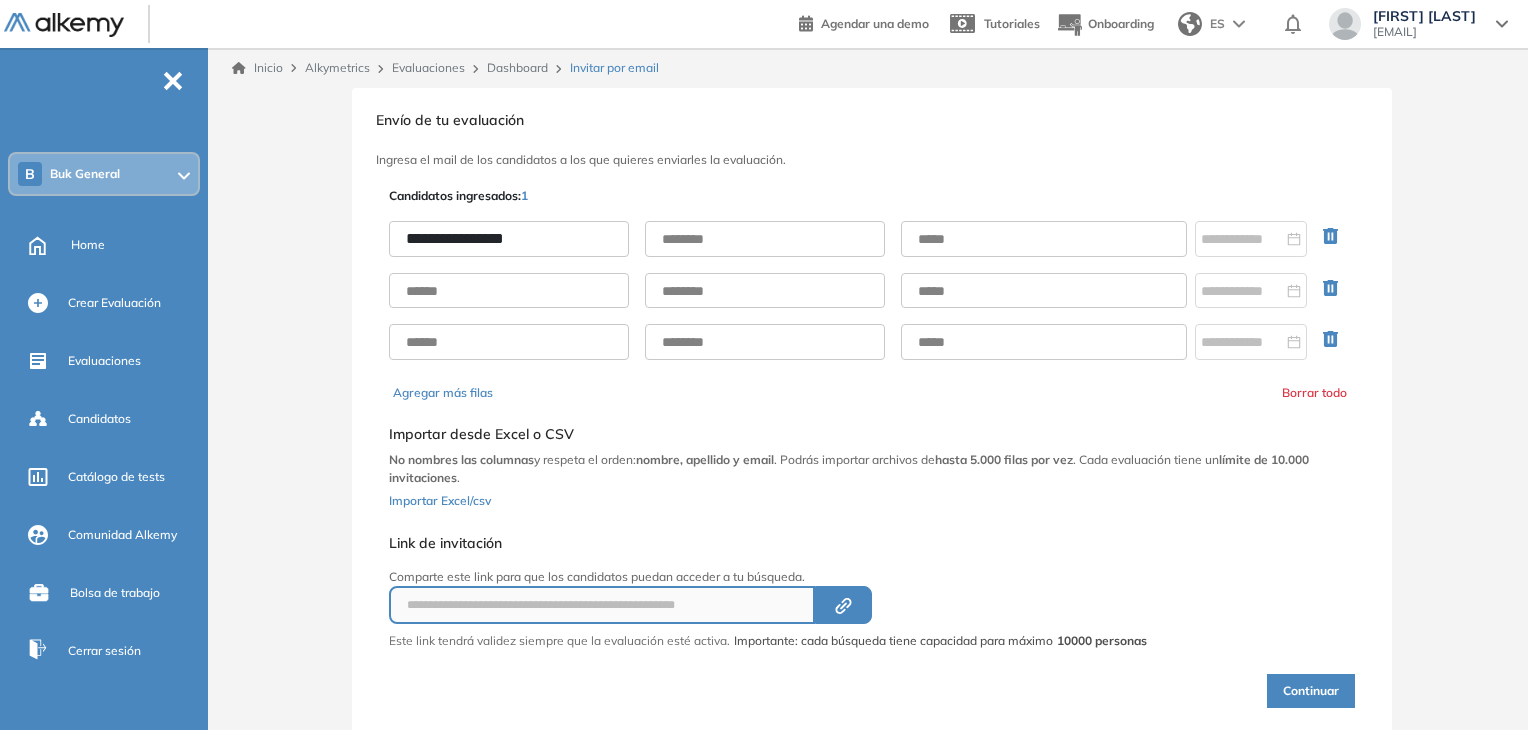 drag, startPoint x: 564, startPoint y: 229, endPoint x: 484, endPoint y: 233, distance: 80.09994 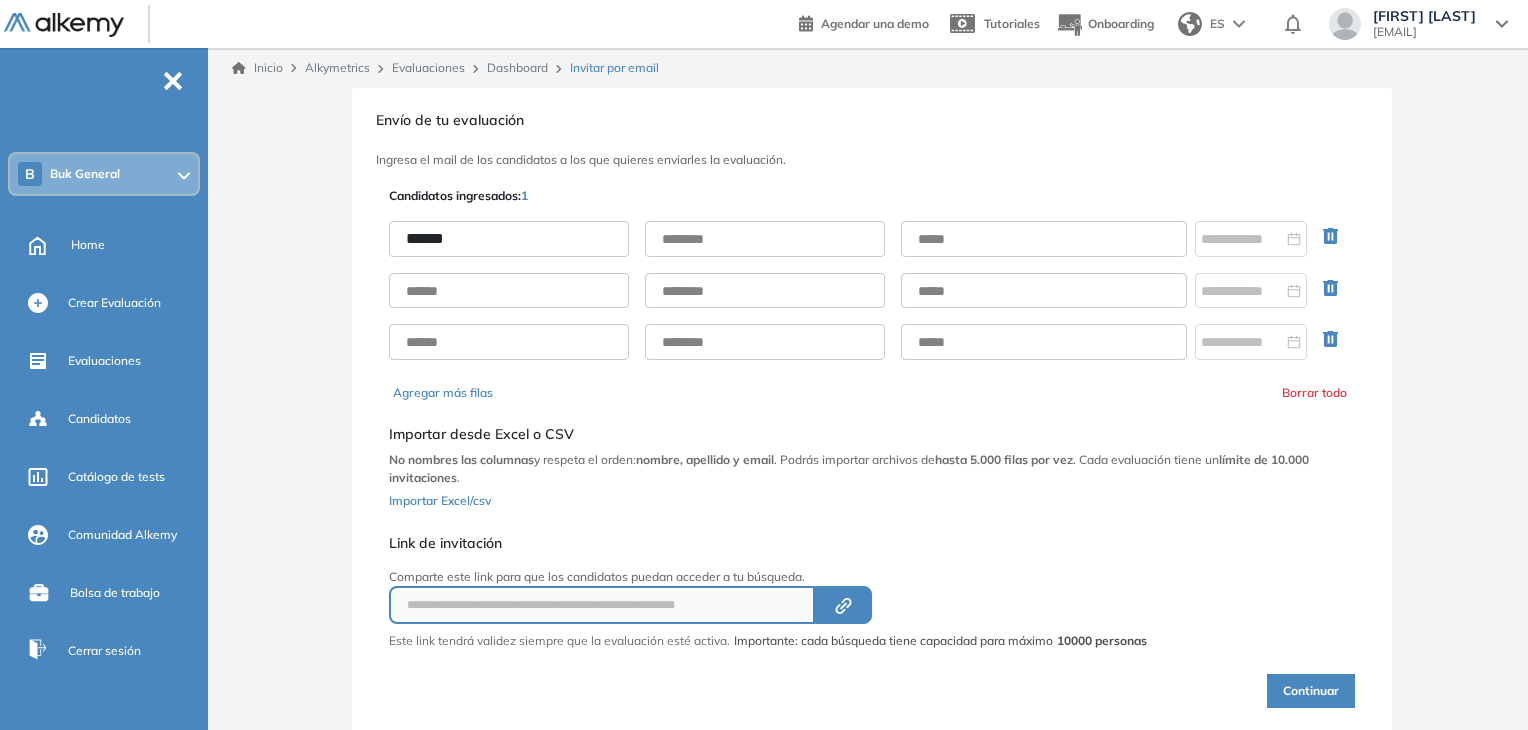 type on "******" 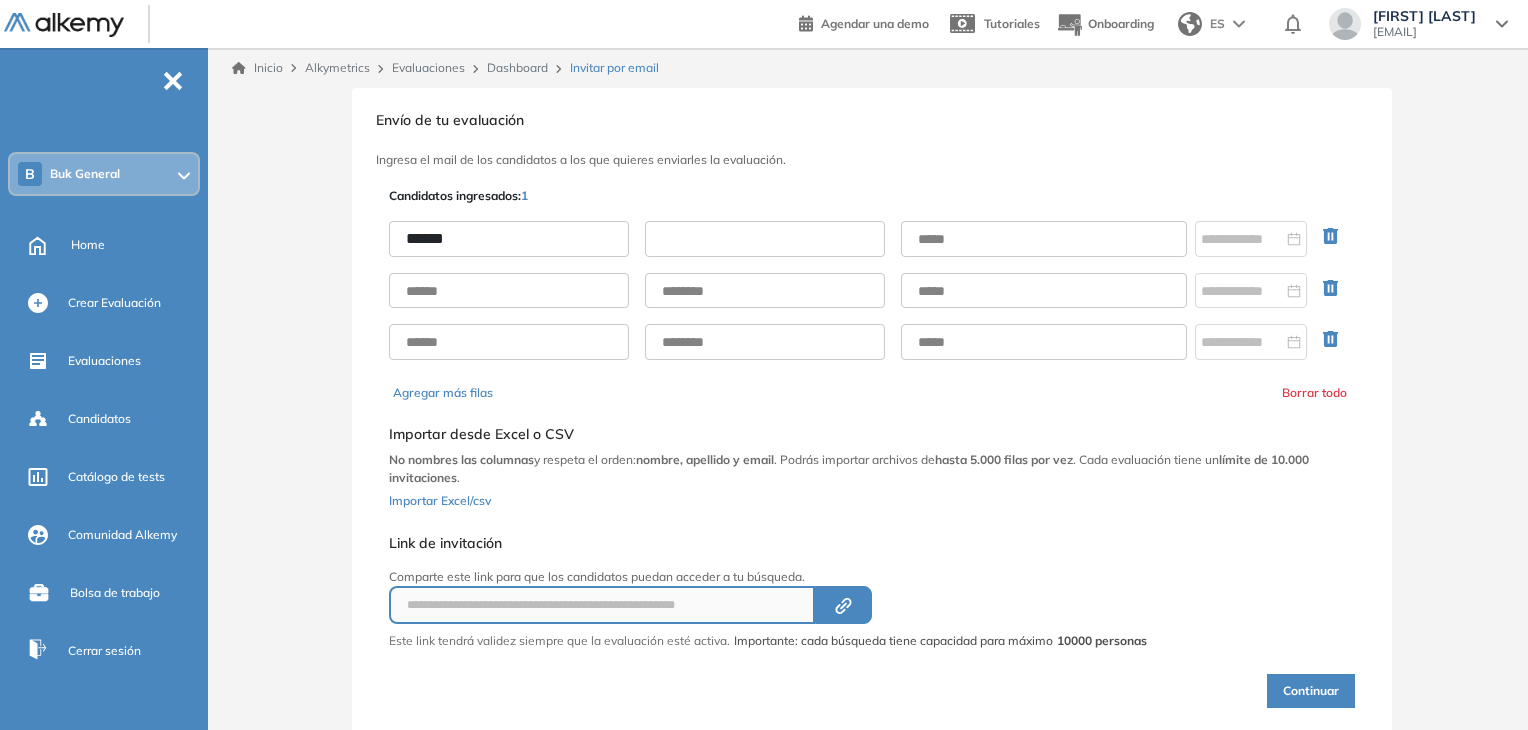 click at bounding box center (765, 239) 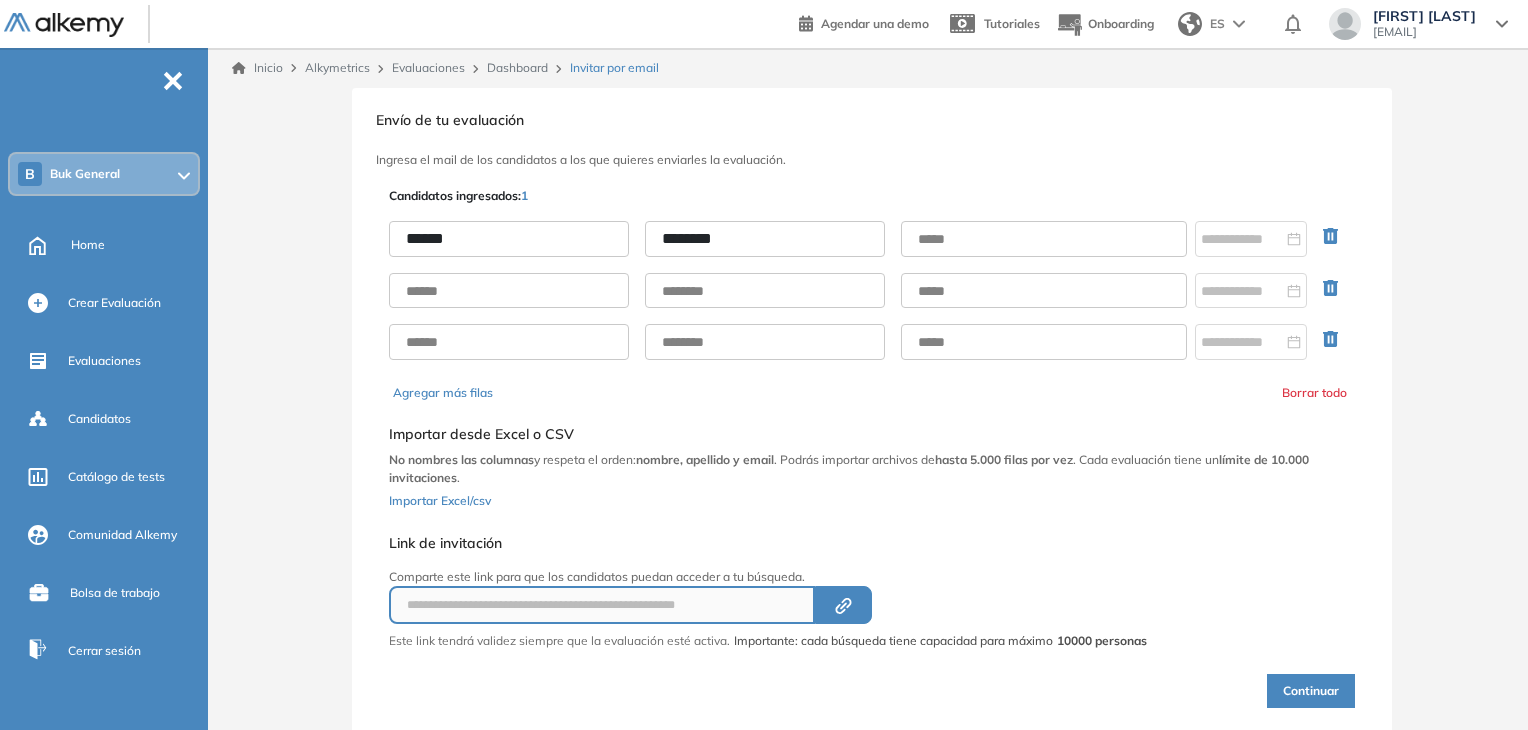 type on "********" 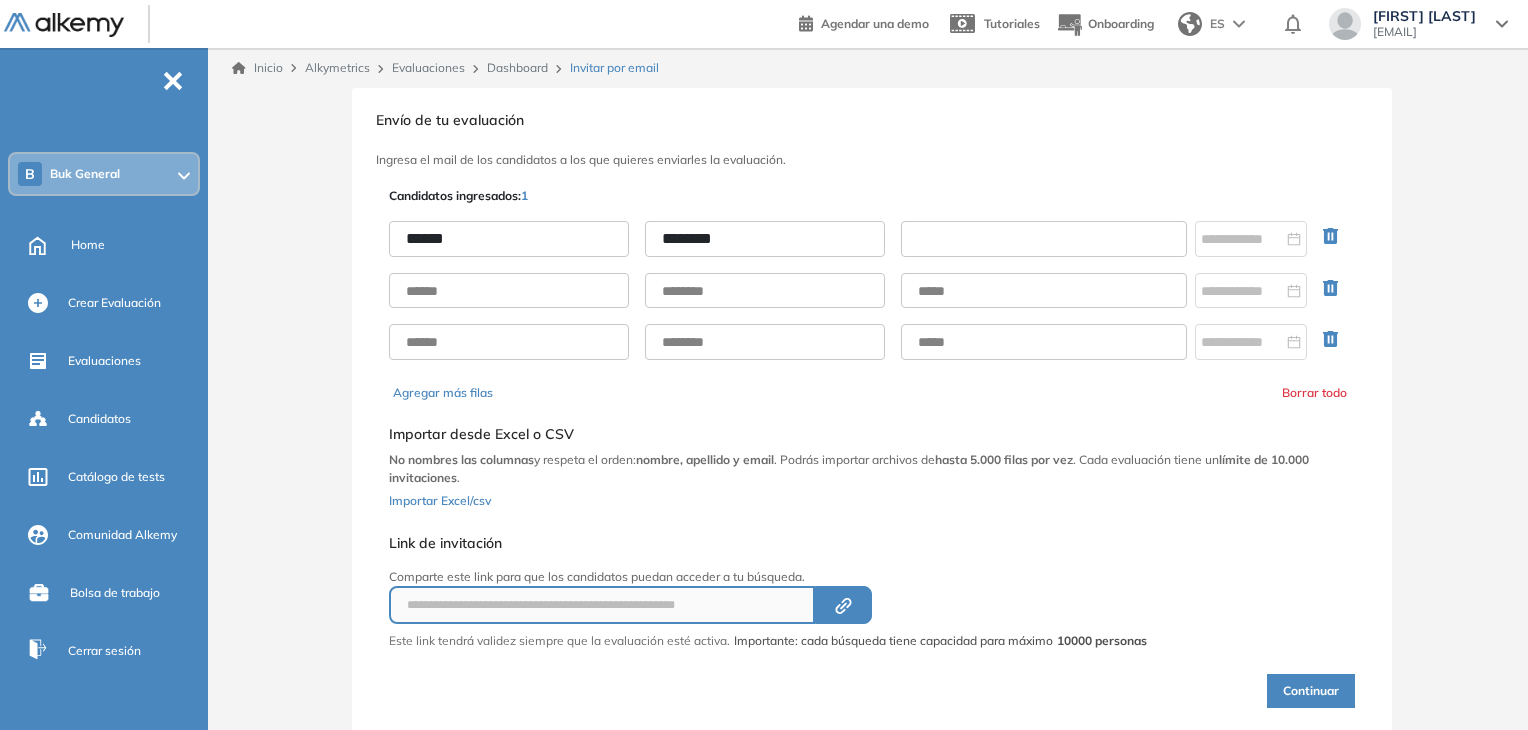 click at bounding box center (1044, 239) 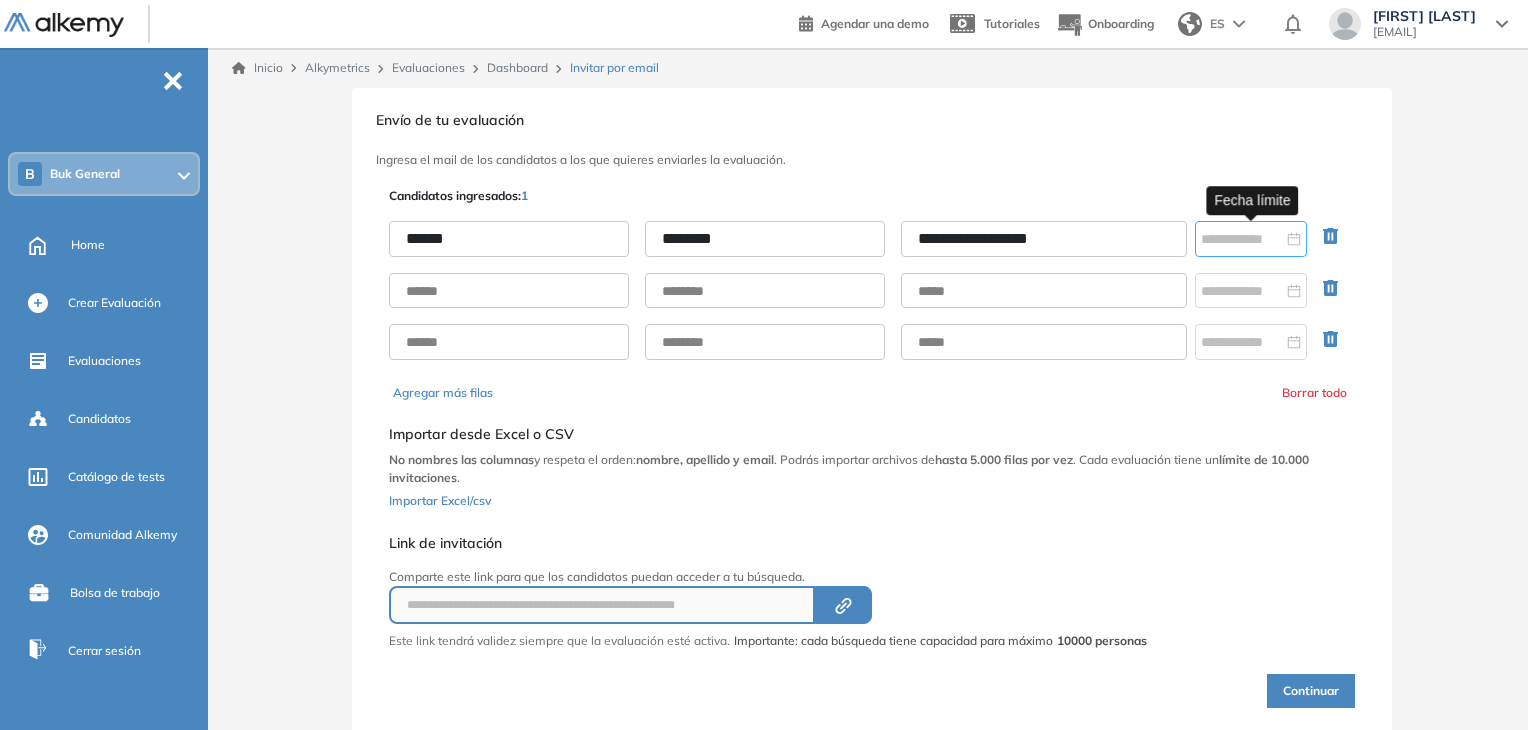type on "**********" 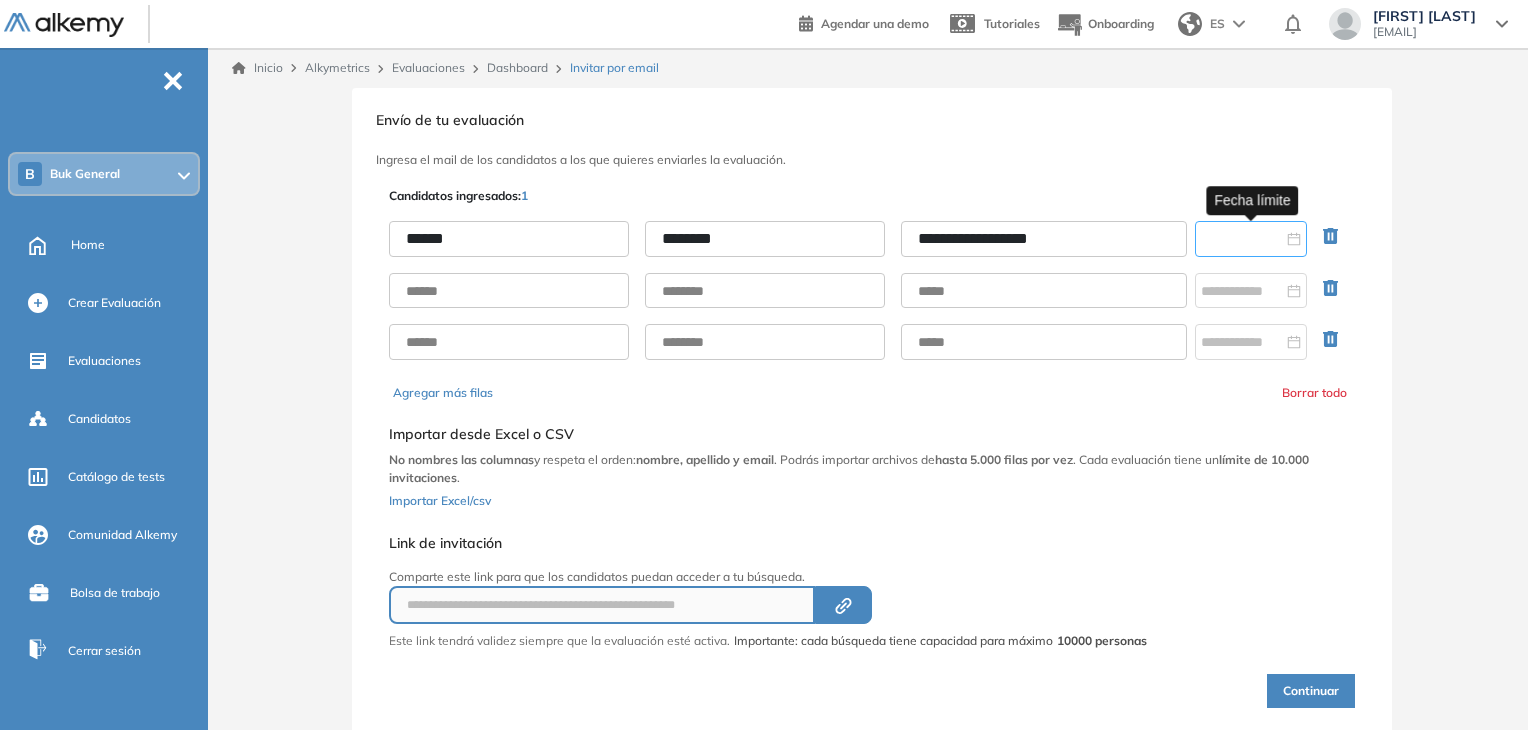 click at bounding box center [1242, 239] 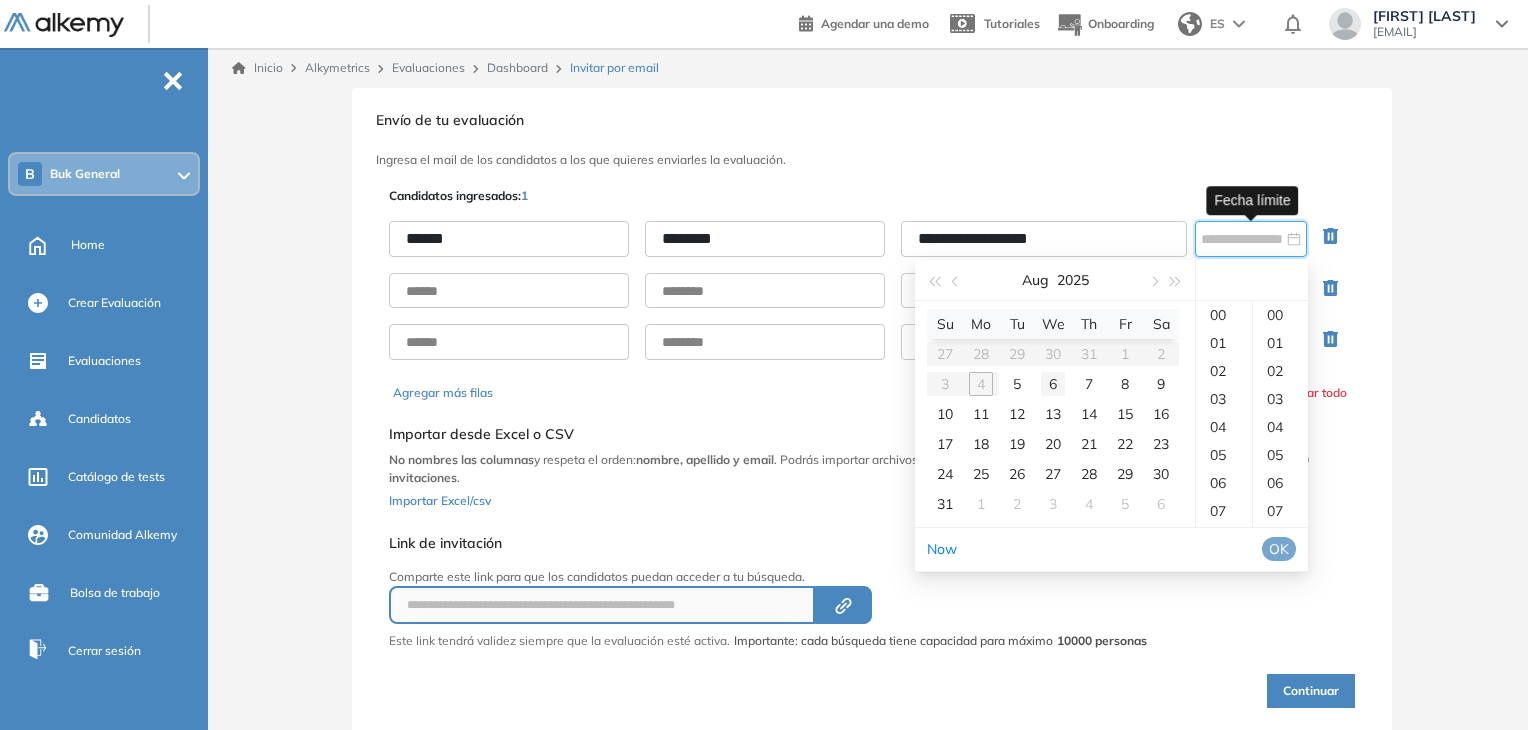 click on "6" at bounding box center [1053, 384] 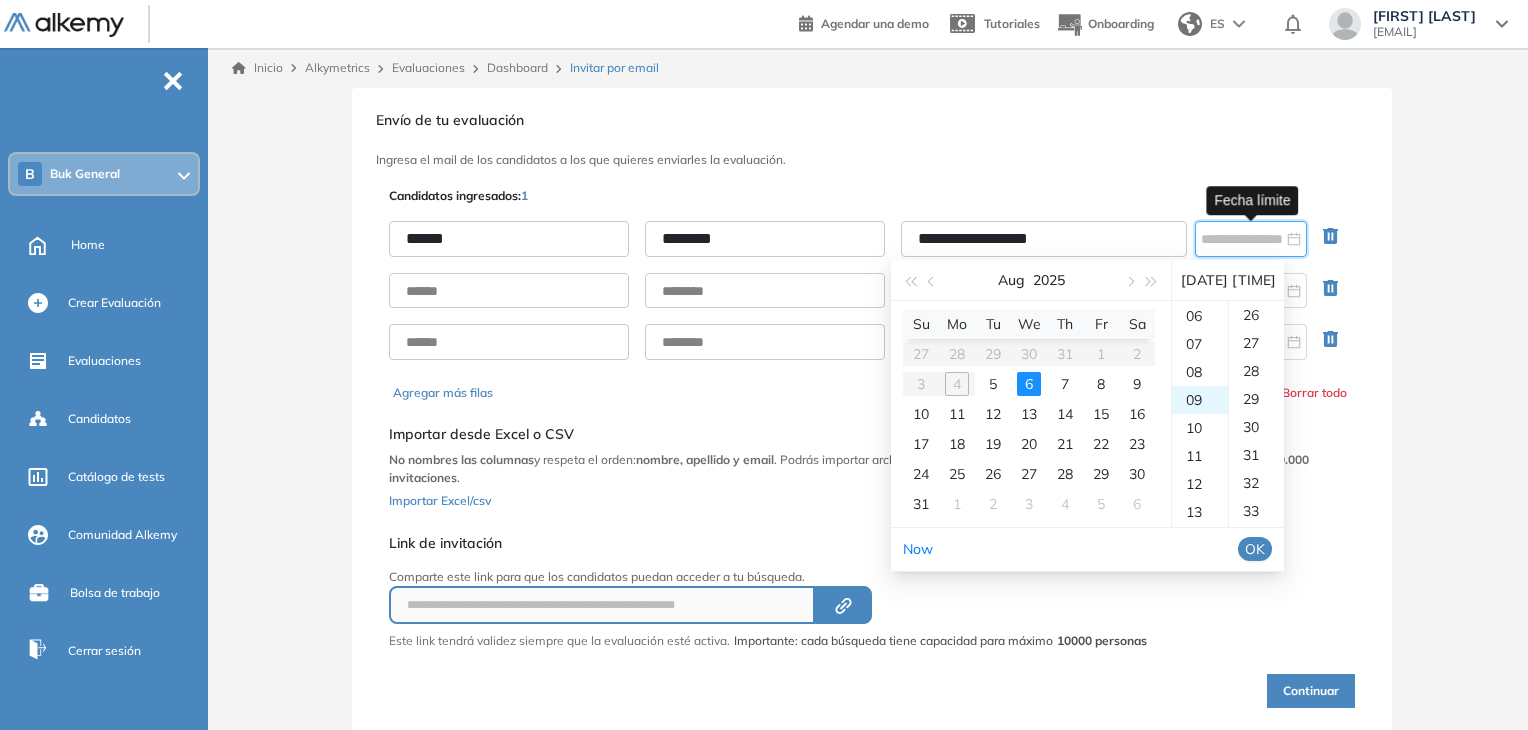 scroll, scrollTop: 252, scrollLeft: 0, axis: vertical 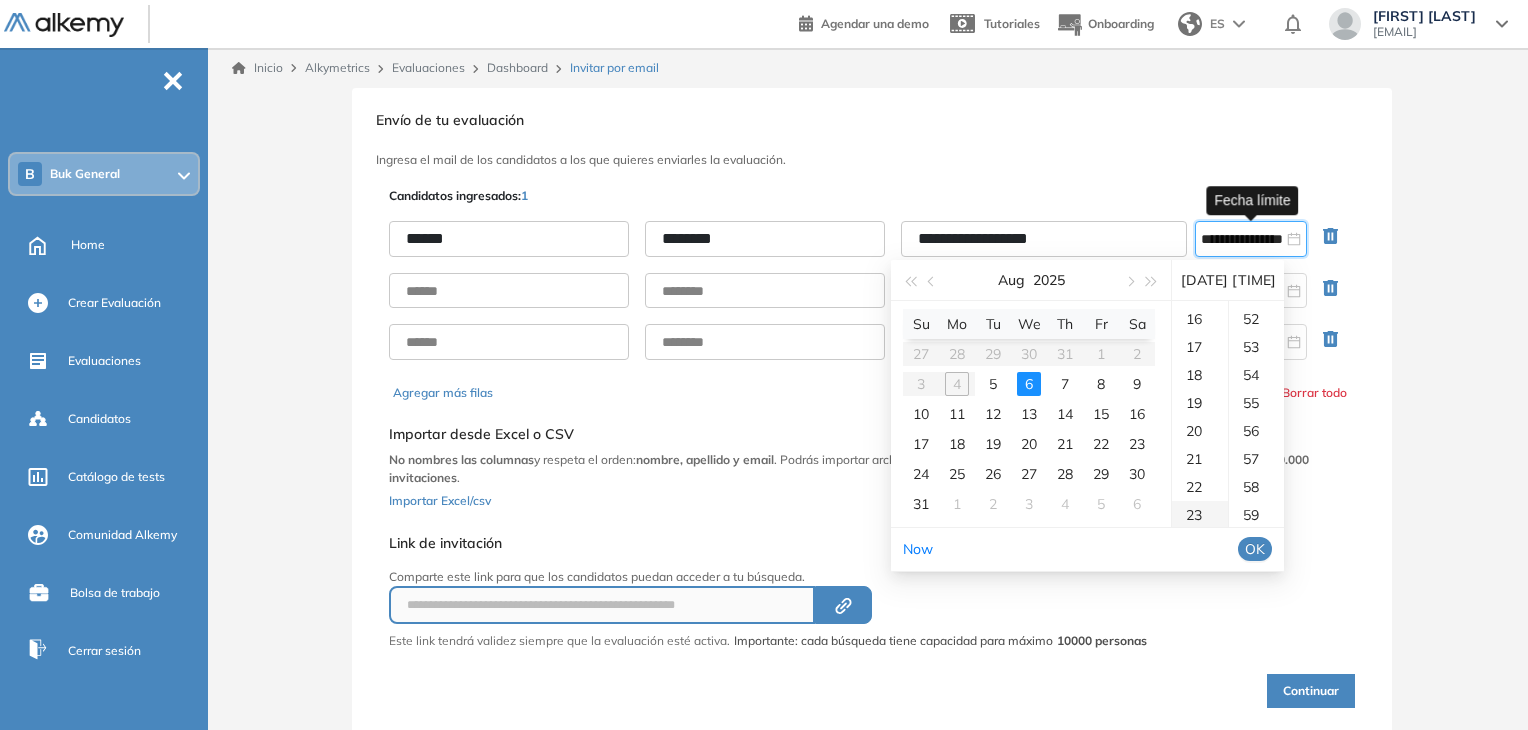 click on "23" at bounding box center [1200, 515] 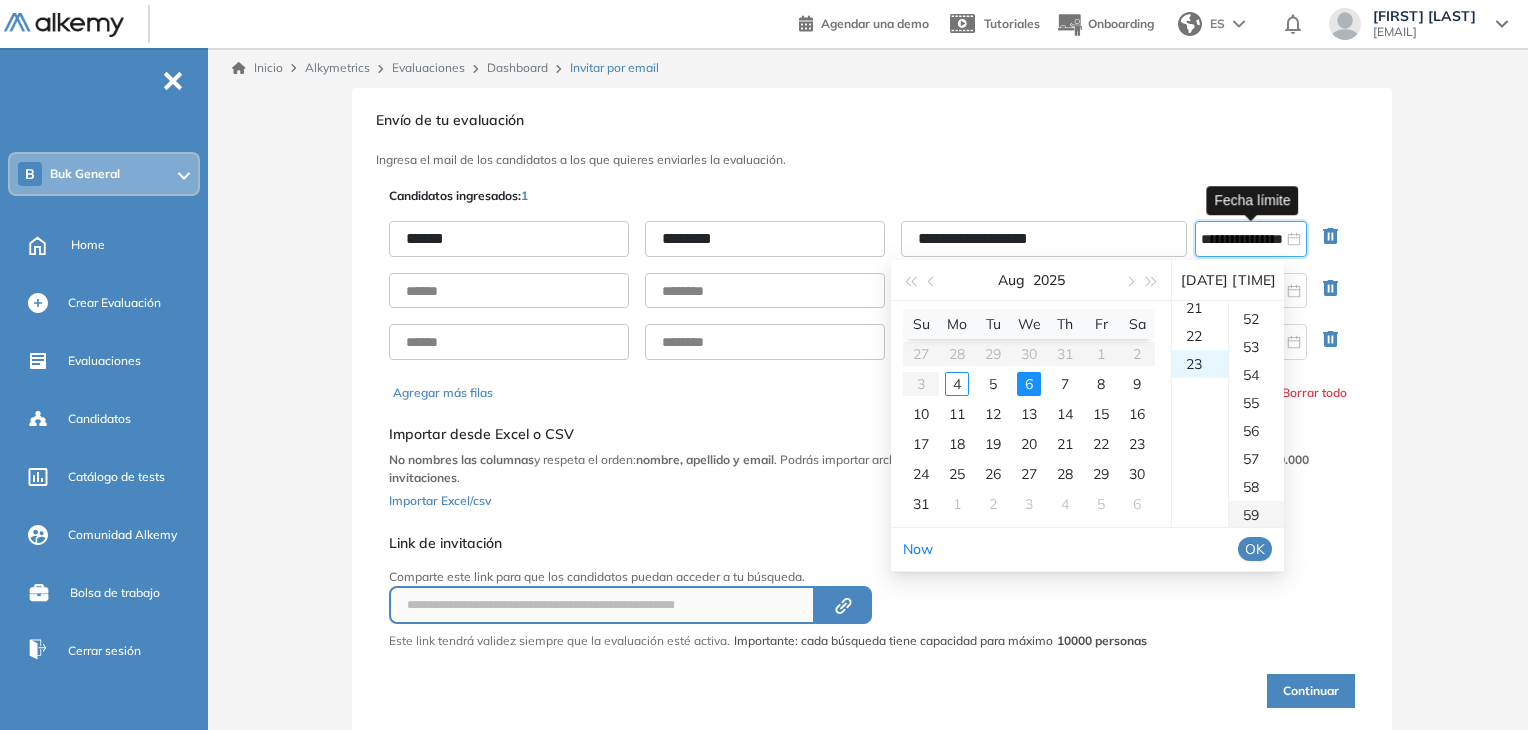 scroll, scrollTop: 644, scrollLeft: 0, axis: vertical 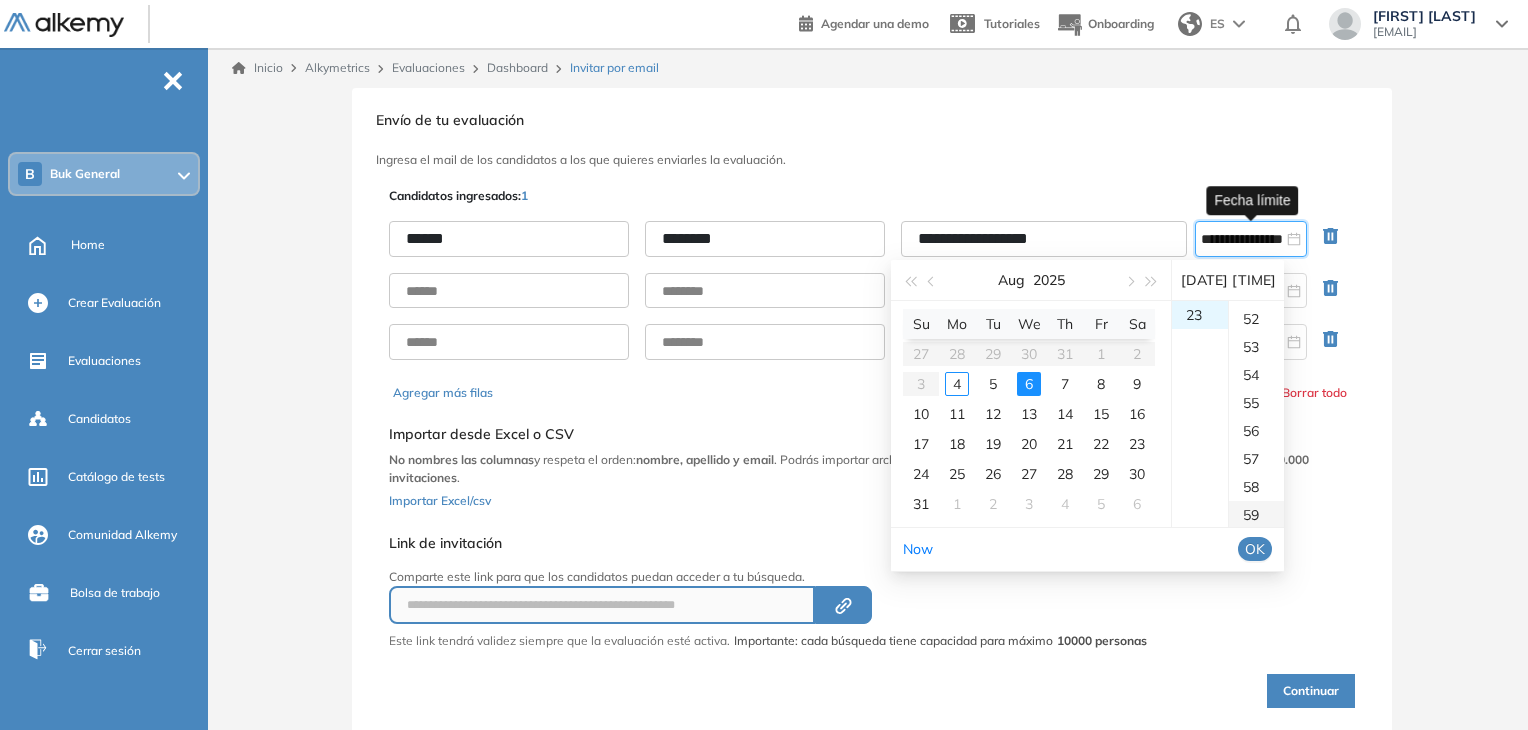 click on "59" at bounding box center [1256, 515] 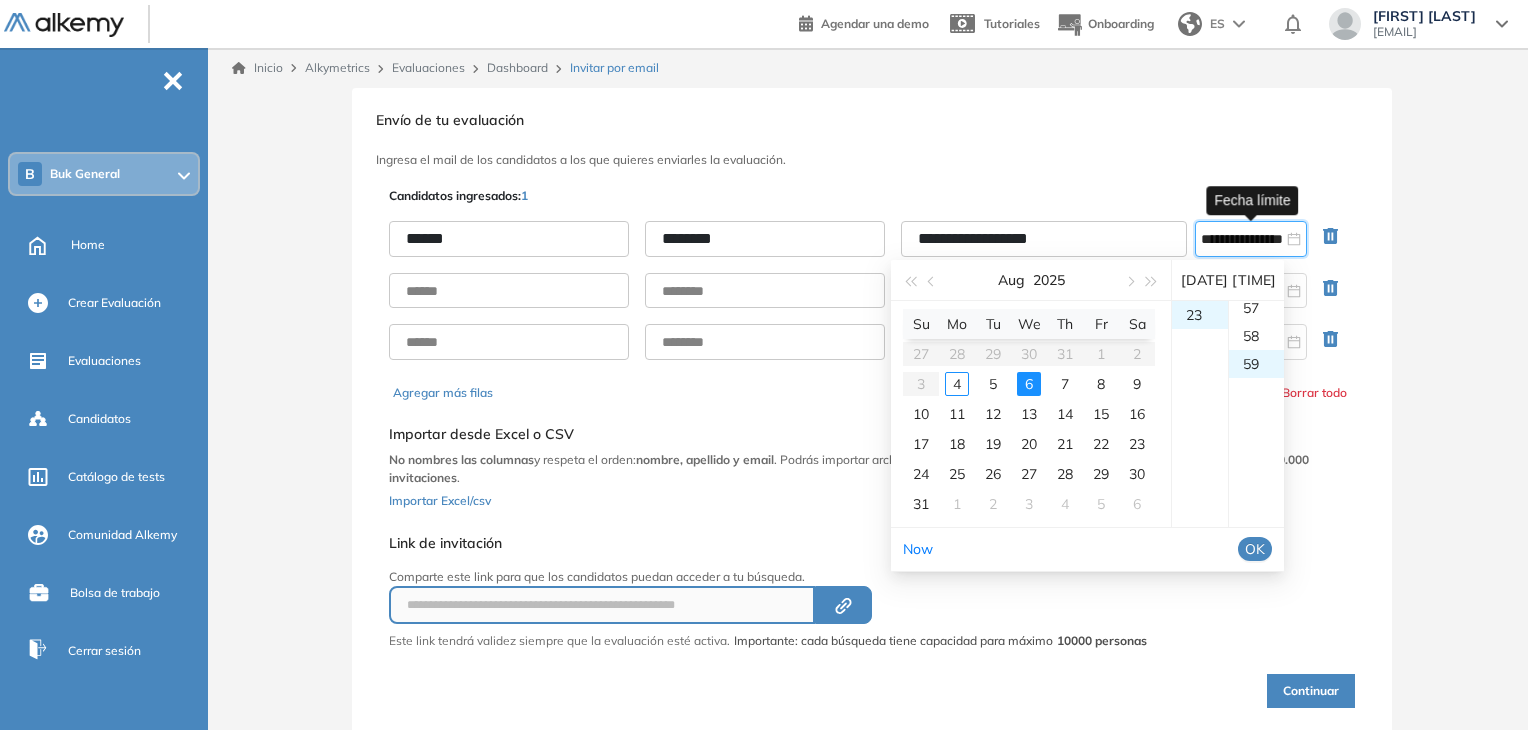 scroll, scrollTop: 1652, scrollLeft: 0, axis: vertical 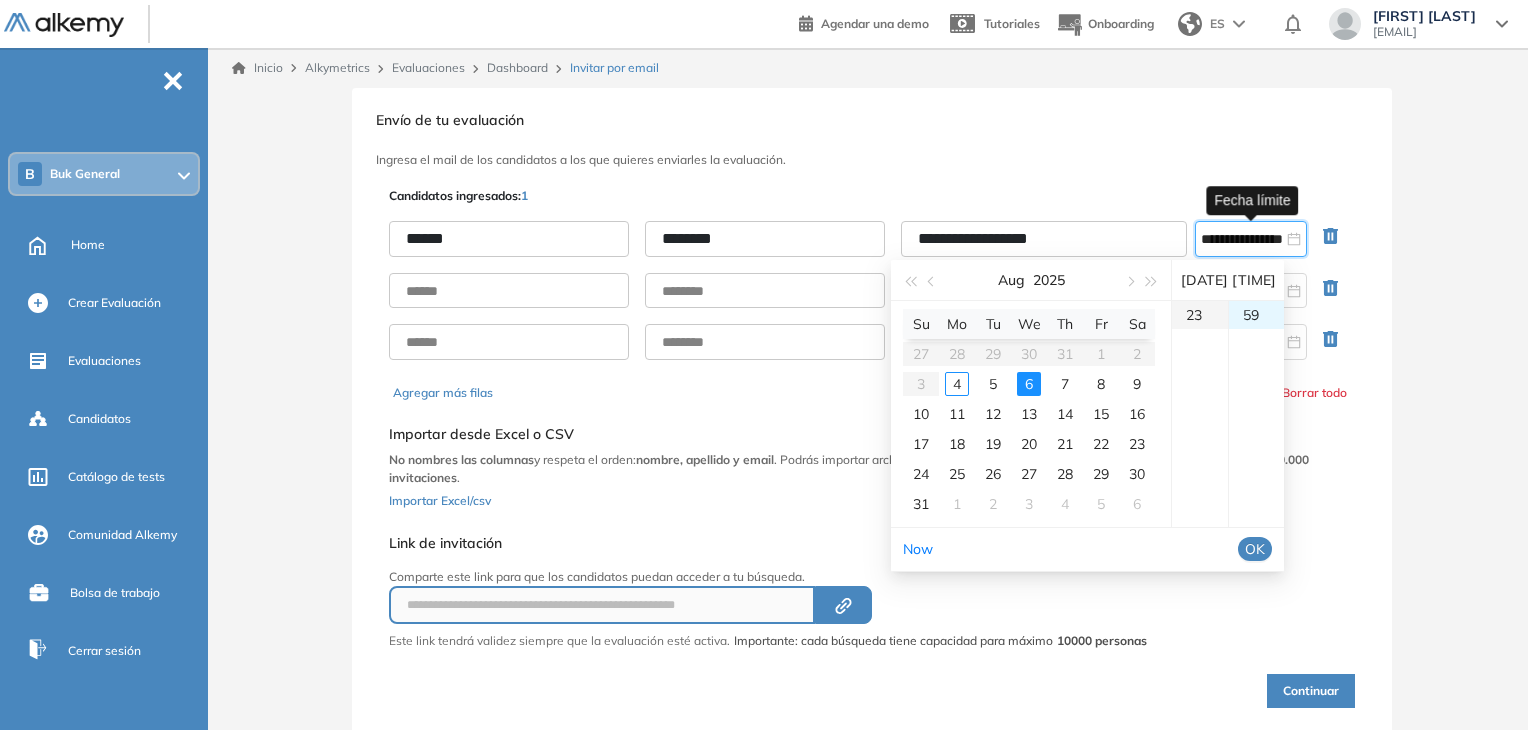 click on "23" at bounding box center (1200, 315) 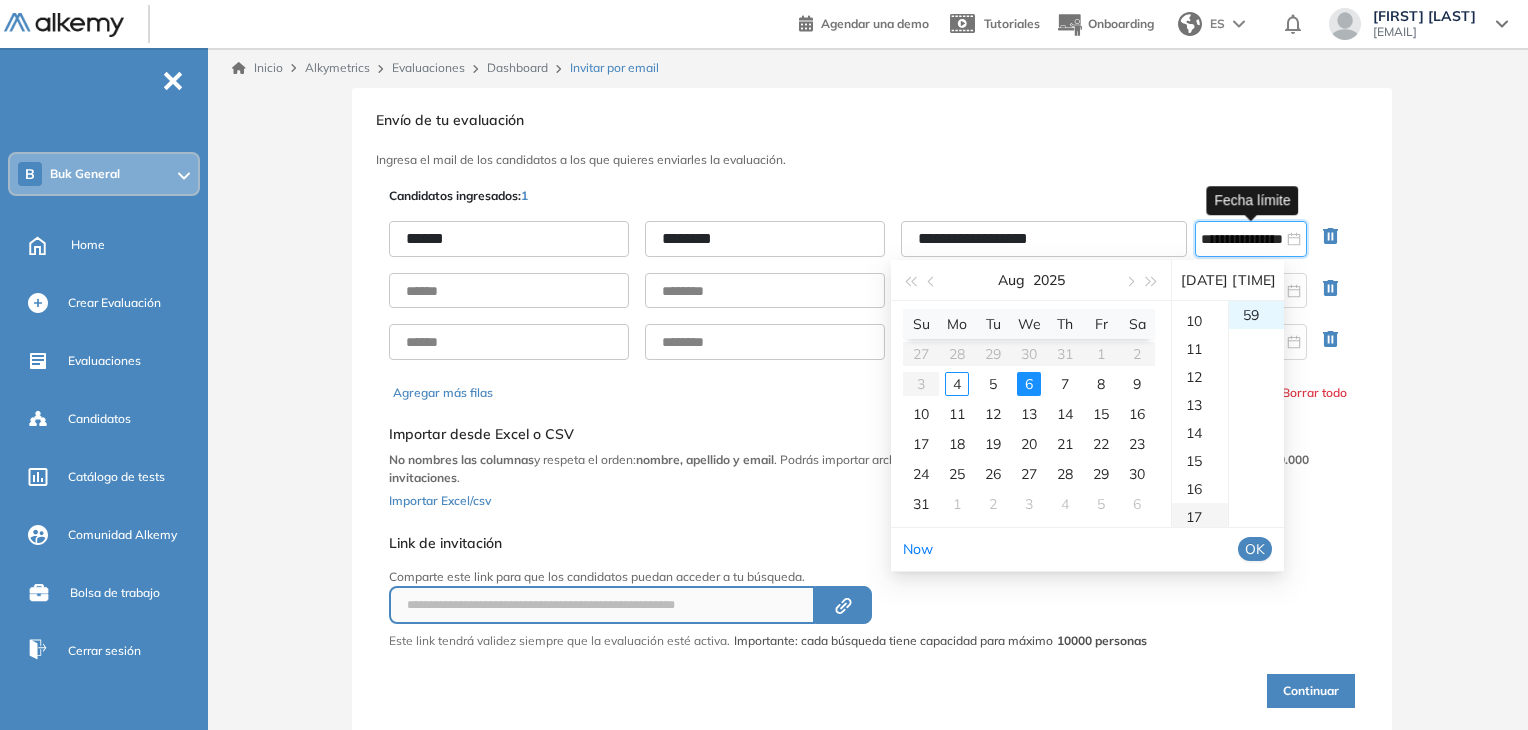 scroll, scrollTop: 244, scrollLeft: 0, axis: vertical 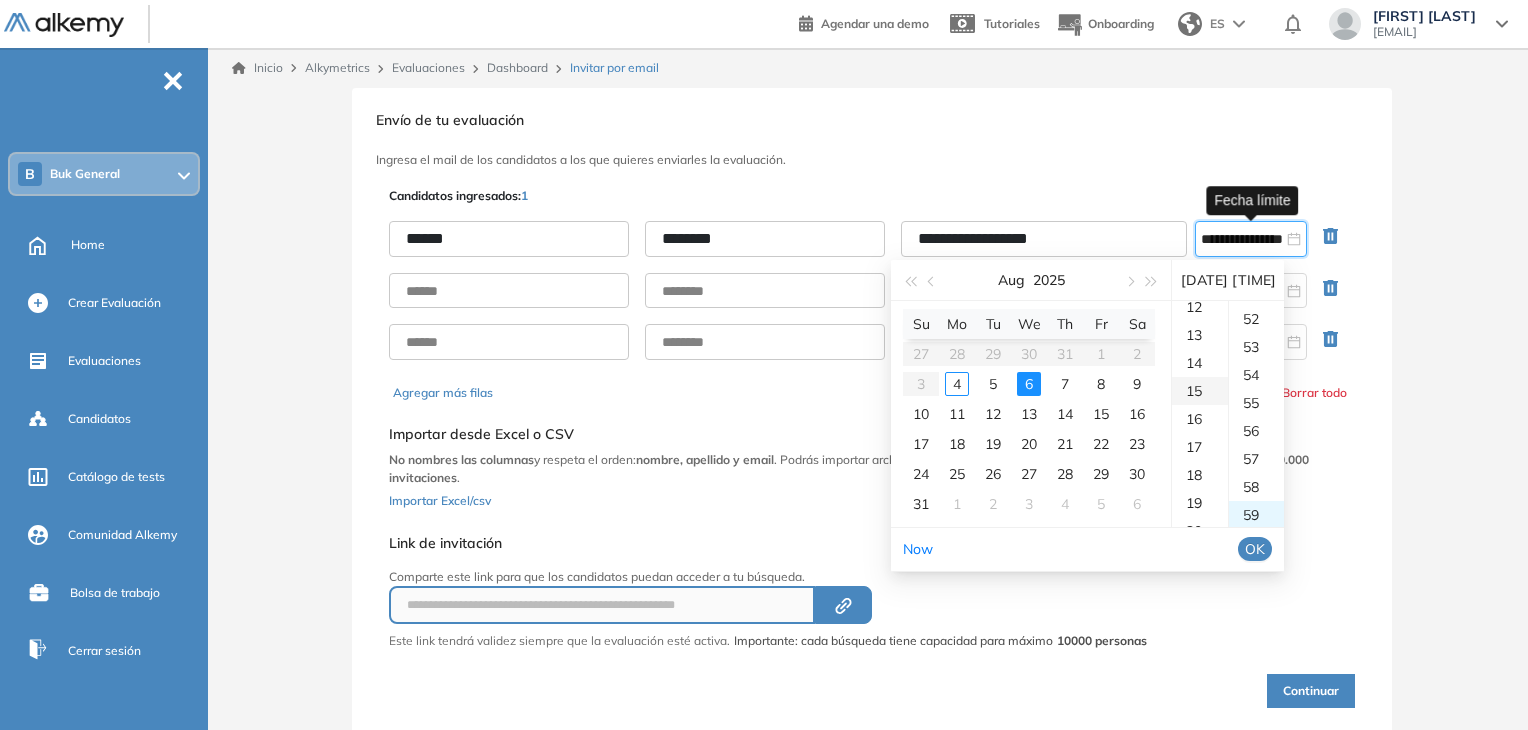 click on "15" at bounding box center (1200, 391) 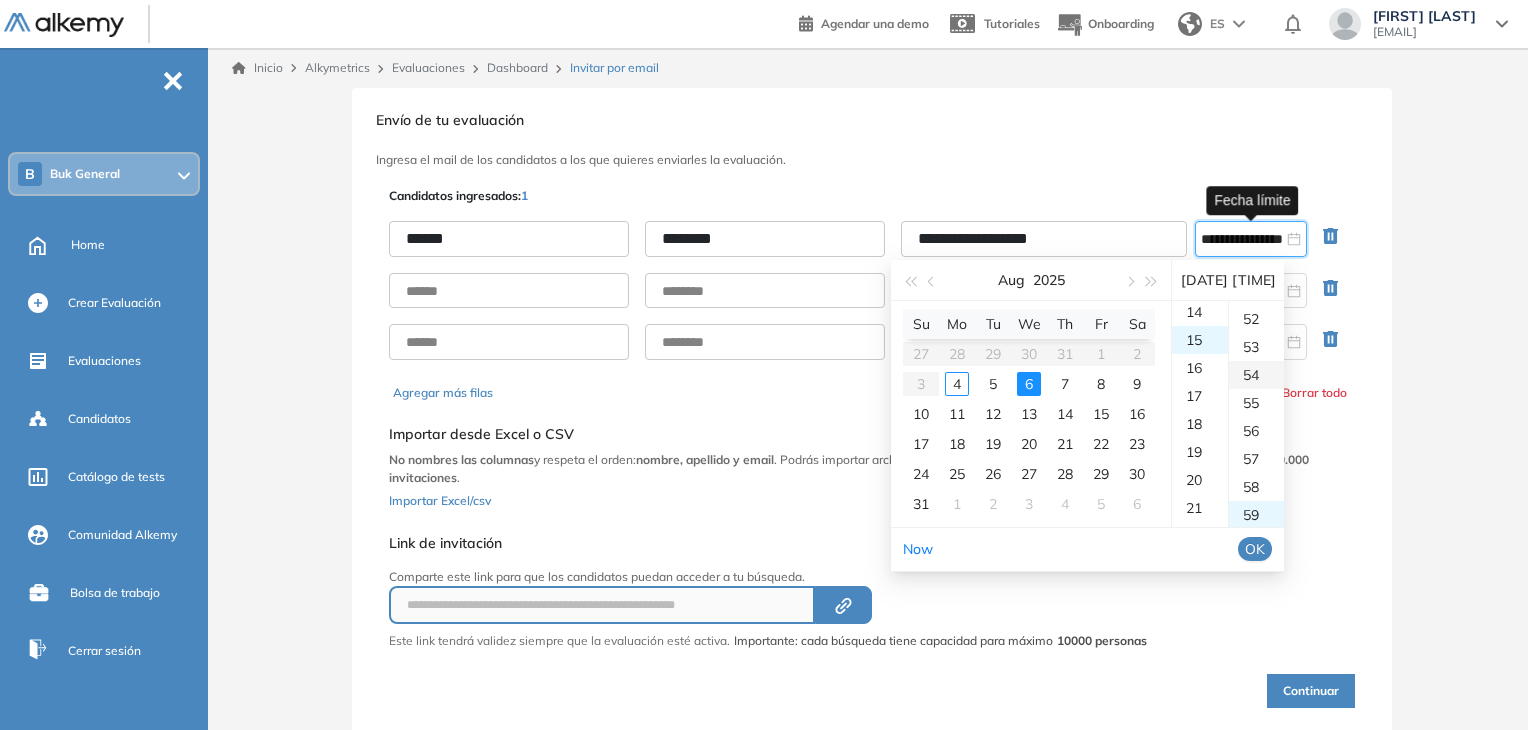 scroll, scrollTop: 420, scrollLeft: 0, axis: vertical 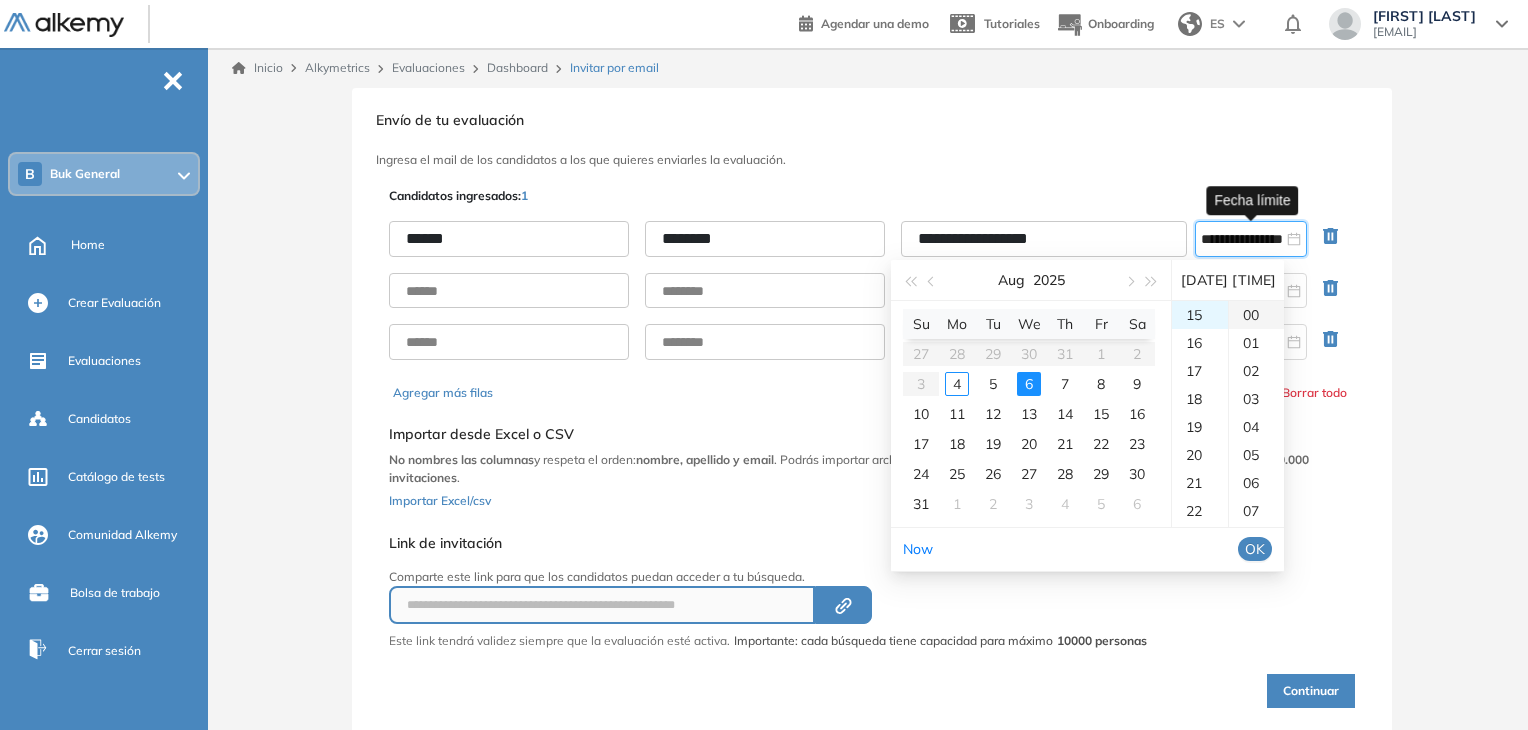click on "00" at bounding box center (1256, 315) 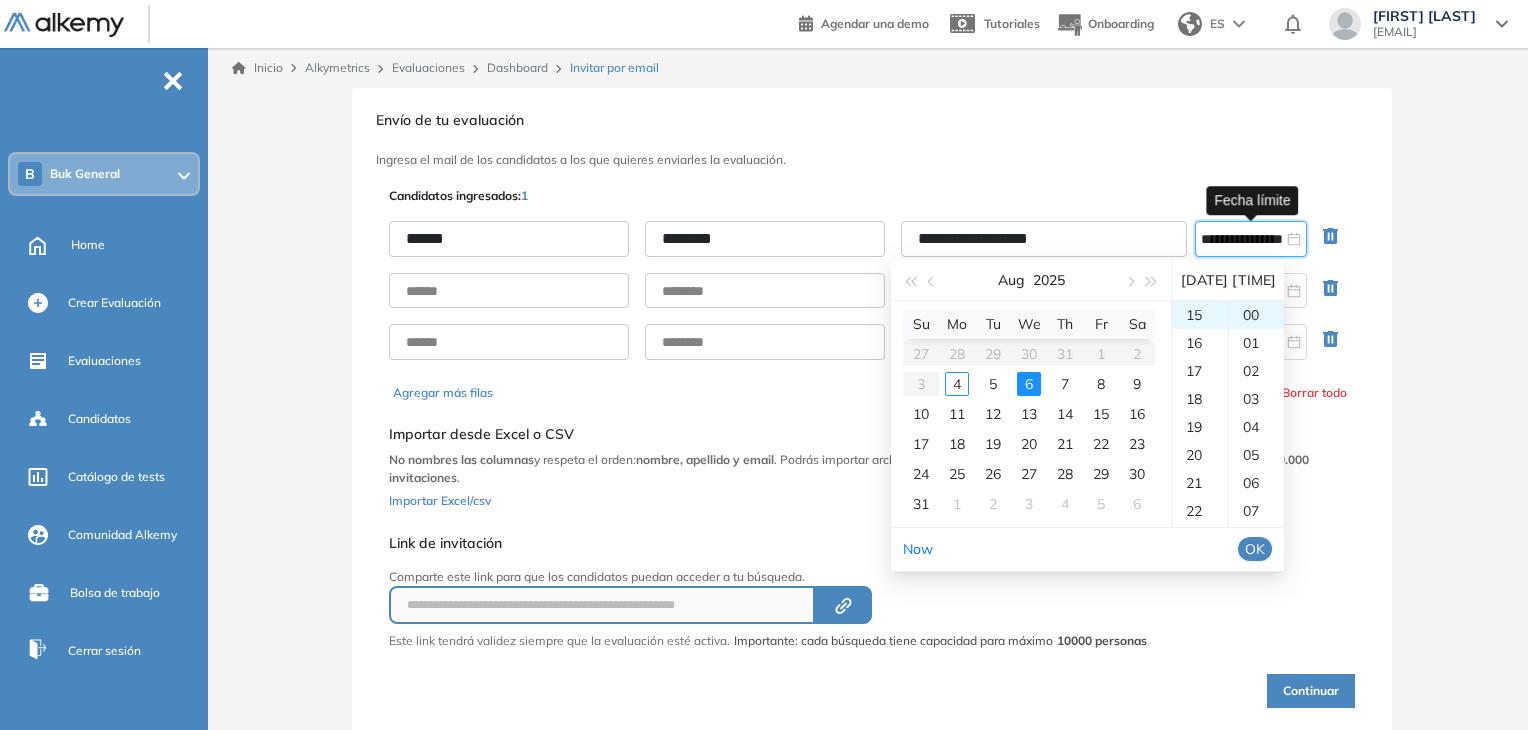 click on "OK" at bounding box center [1255, 549] 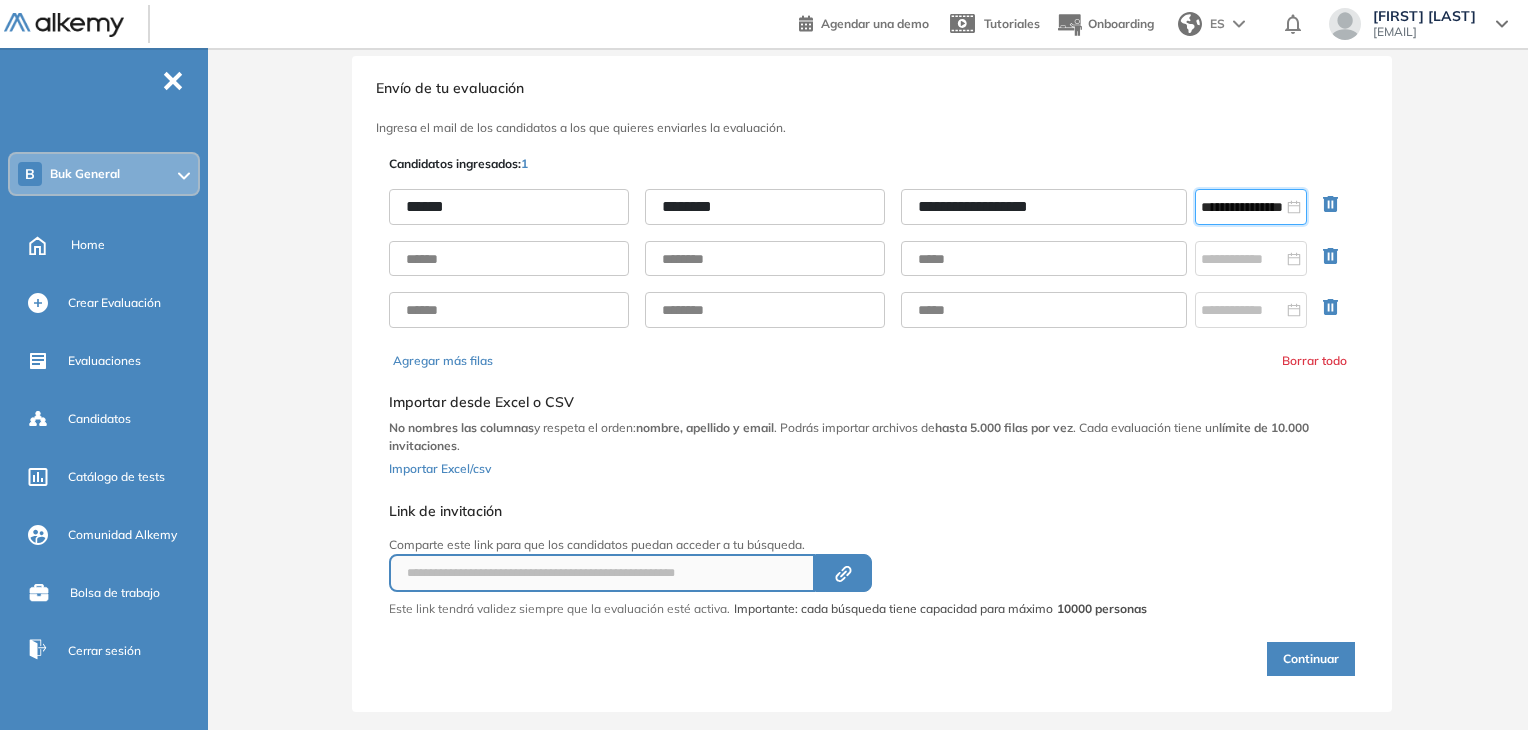 scroll, scrollTop: 60, scrollLeft: 0, axis: vertical 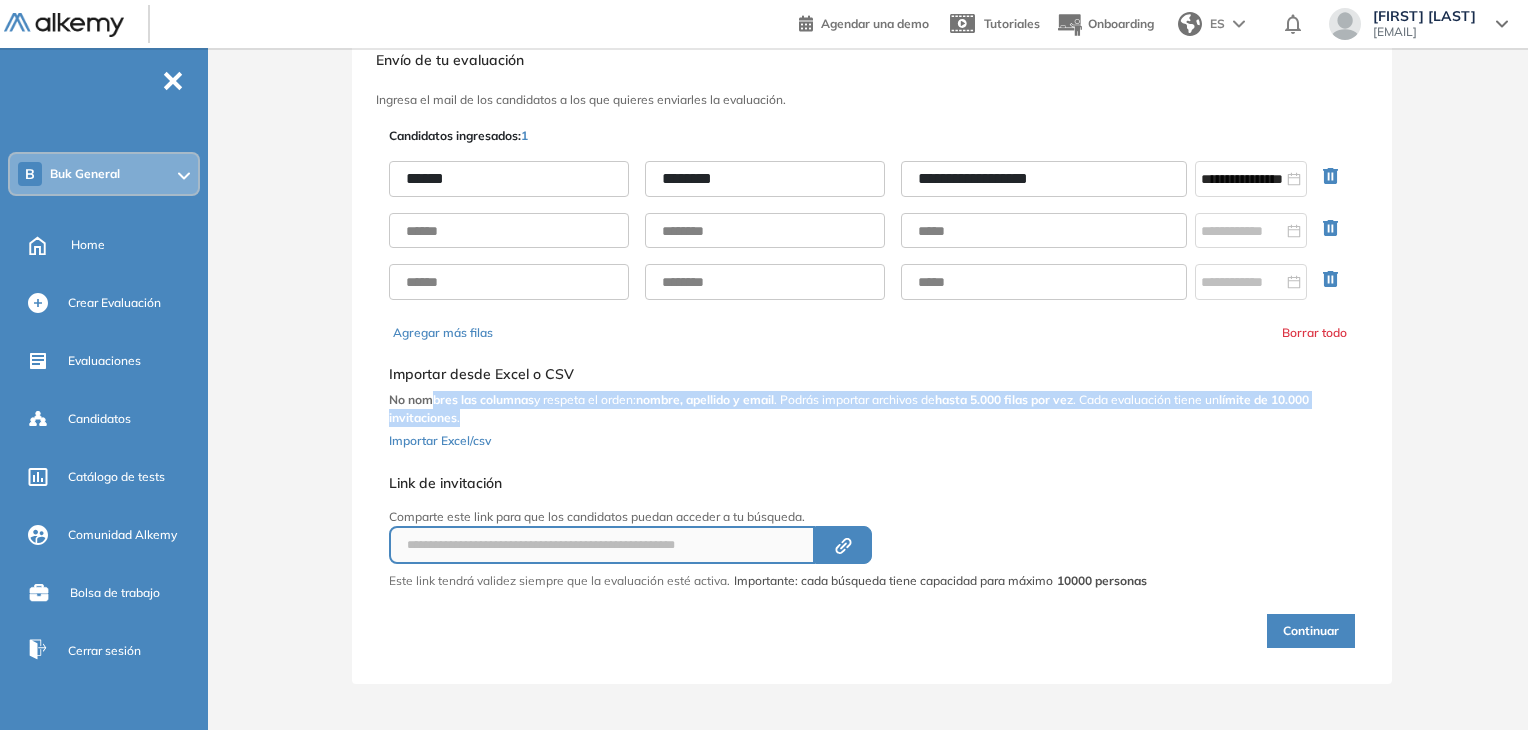 drag, startPoint x: 431, startPoint y: 397, endPoint x: 661, endPoint y: 416, distance: 230.78345 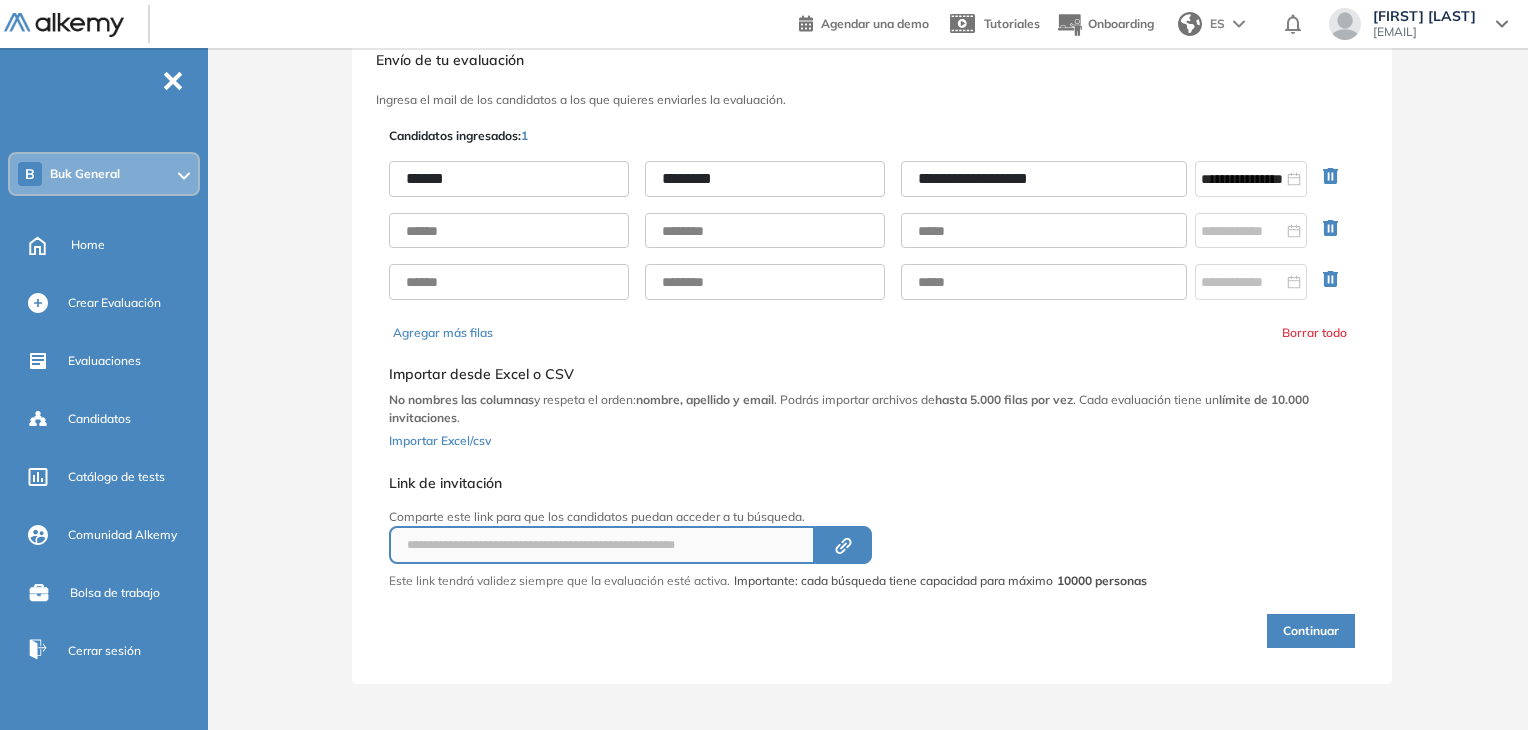 click on "Selecciona el documento que quieres importar Agregar Importar desde Excel o CSV No nombres las columnas  y respeta el orden:  nombre, apellido y email . Podrás importar archivos de  hasta 5.000 filas por vez . Cada evaluación tiene un  límite de 10.000 invitaciones . Importar Excel/csv" at bounding box center (872, 404) 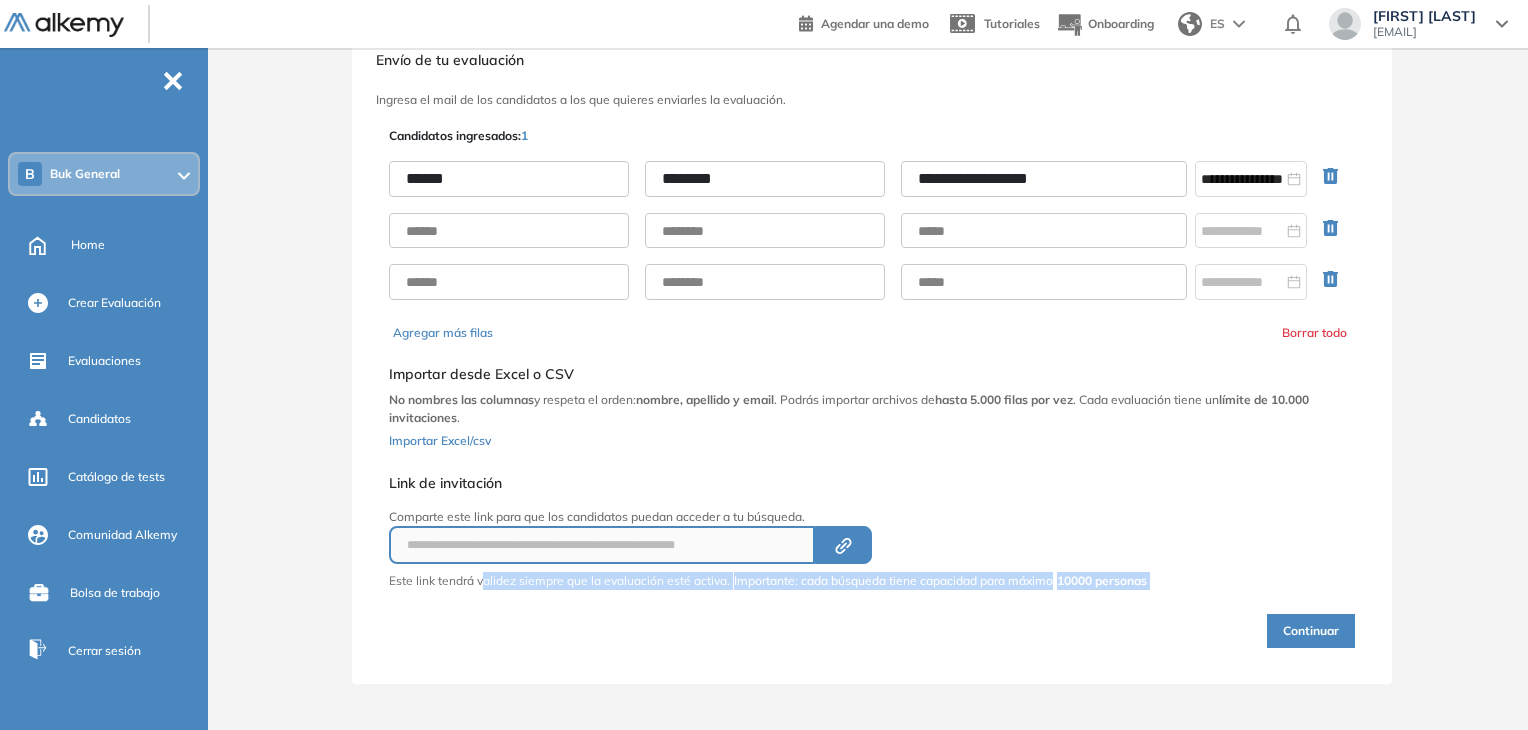 drag, startPoint x: 484, startPoint y: 577, endPoint x: 1125, endPoint y: 589, distance: 641.1123 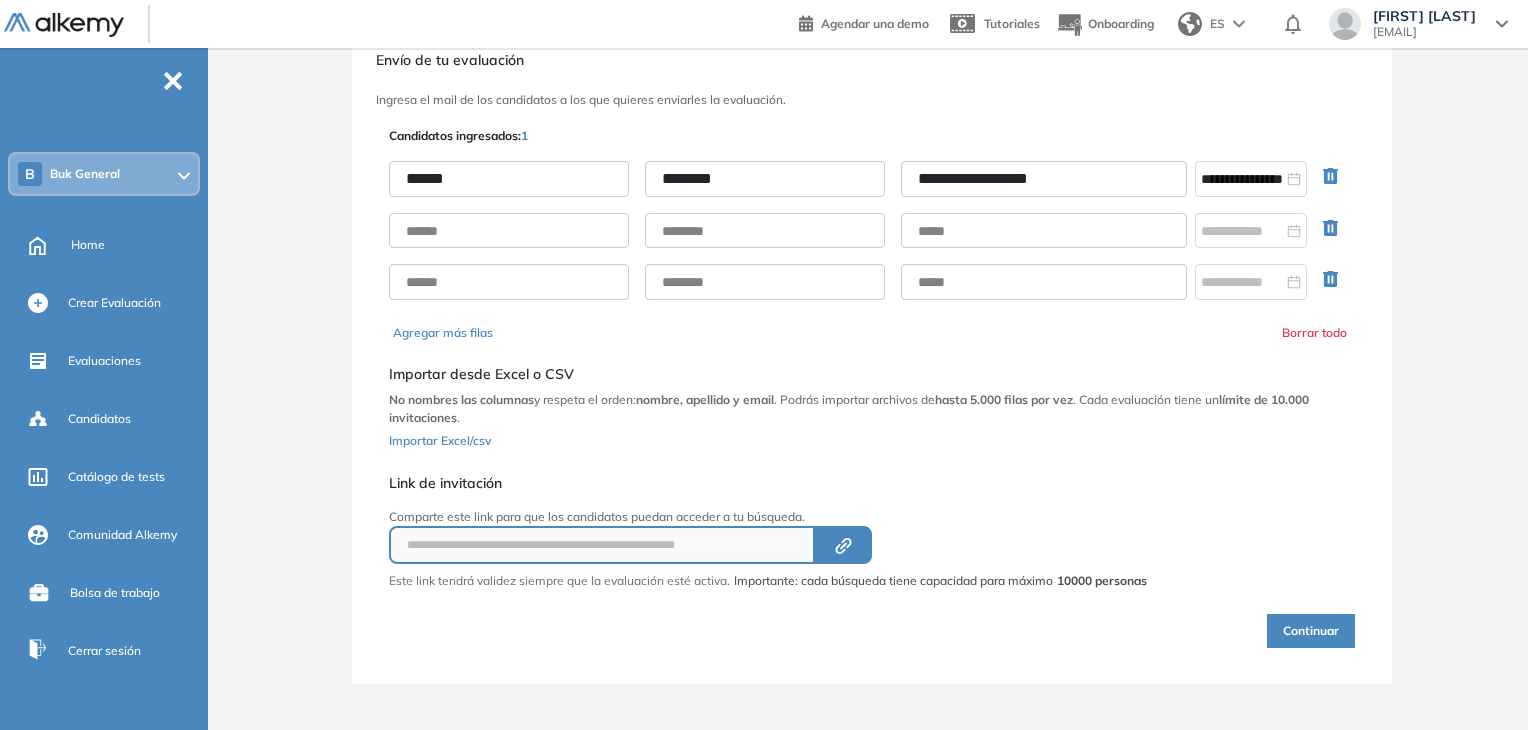 click on "**********" at bounding box center (1044, 179) 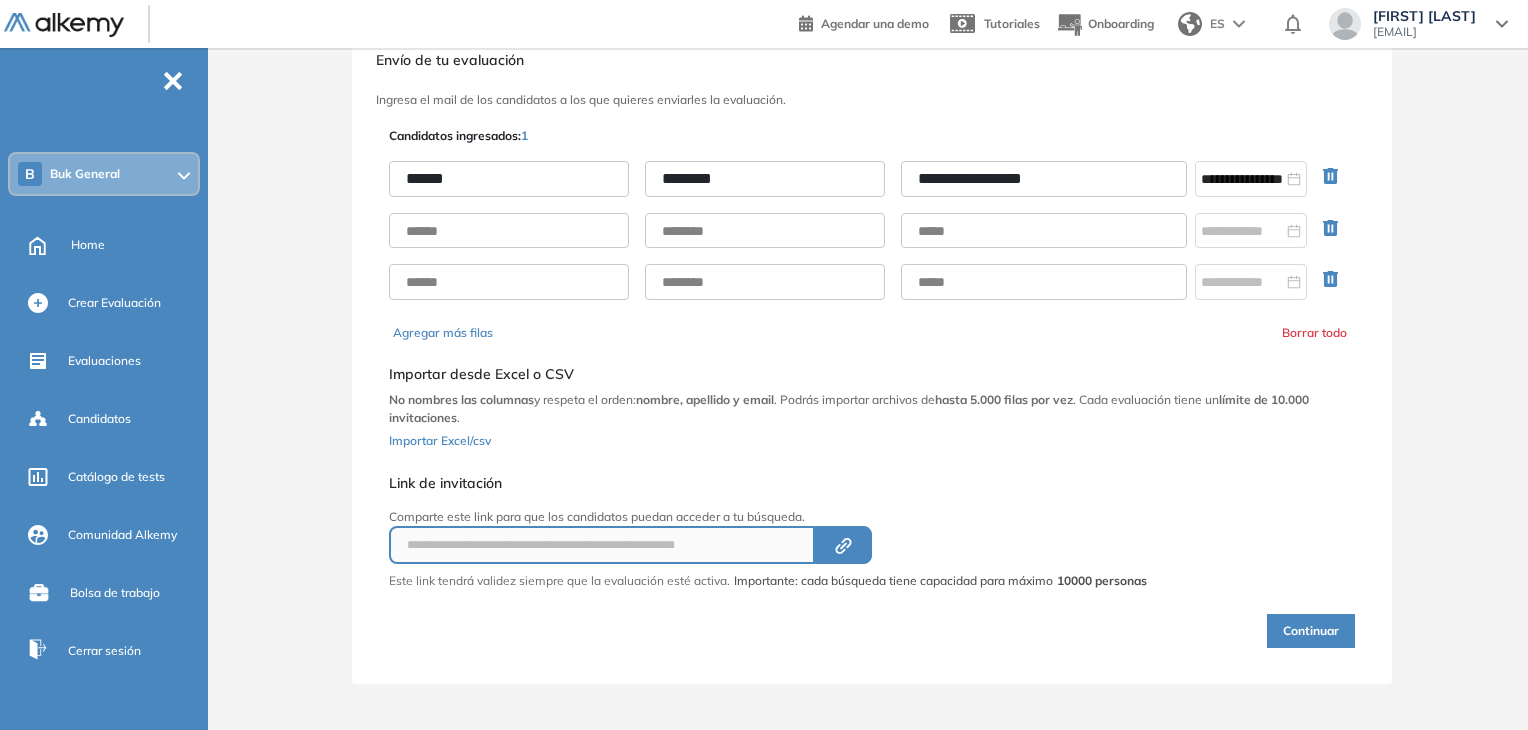 type on "**********" 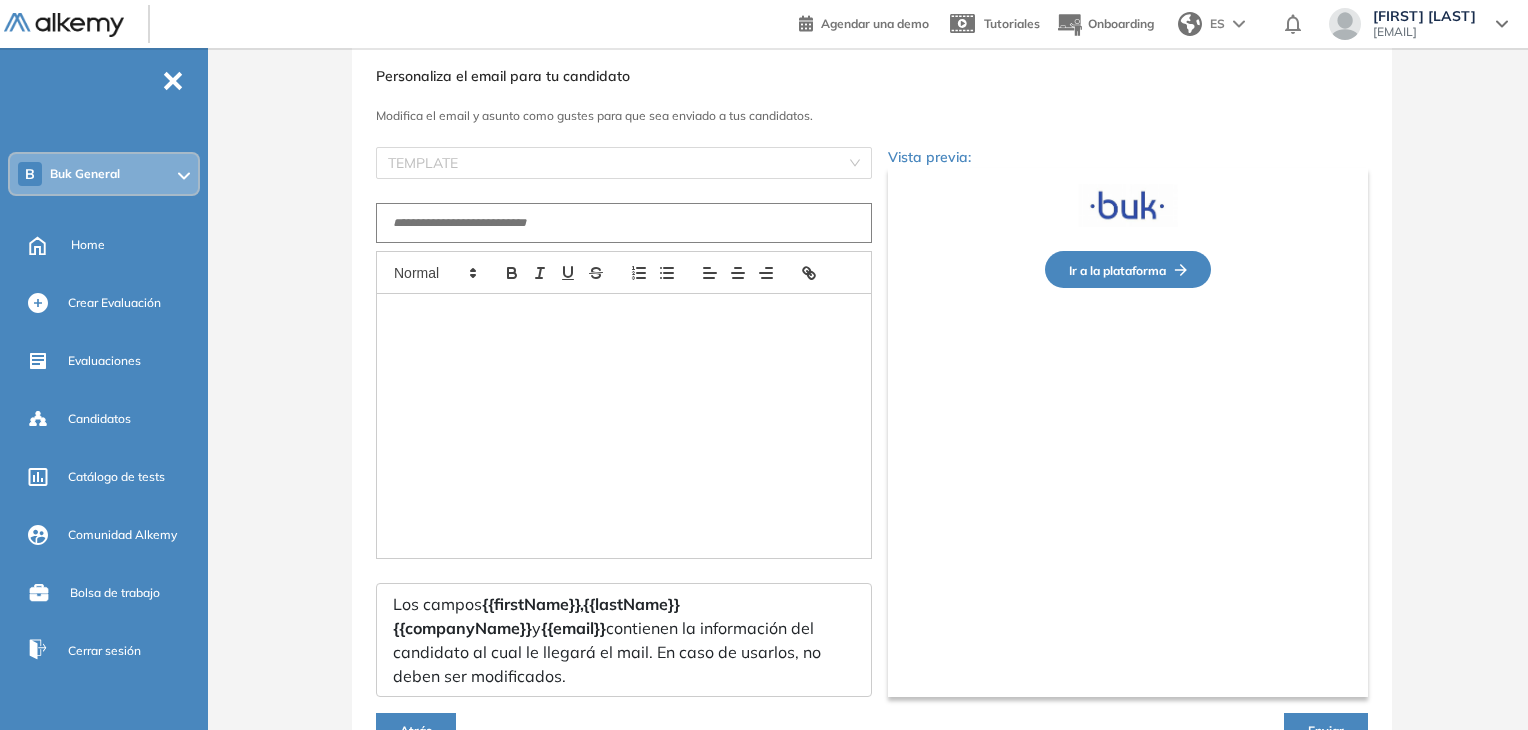type on "**********" 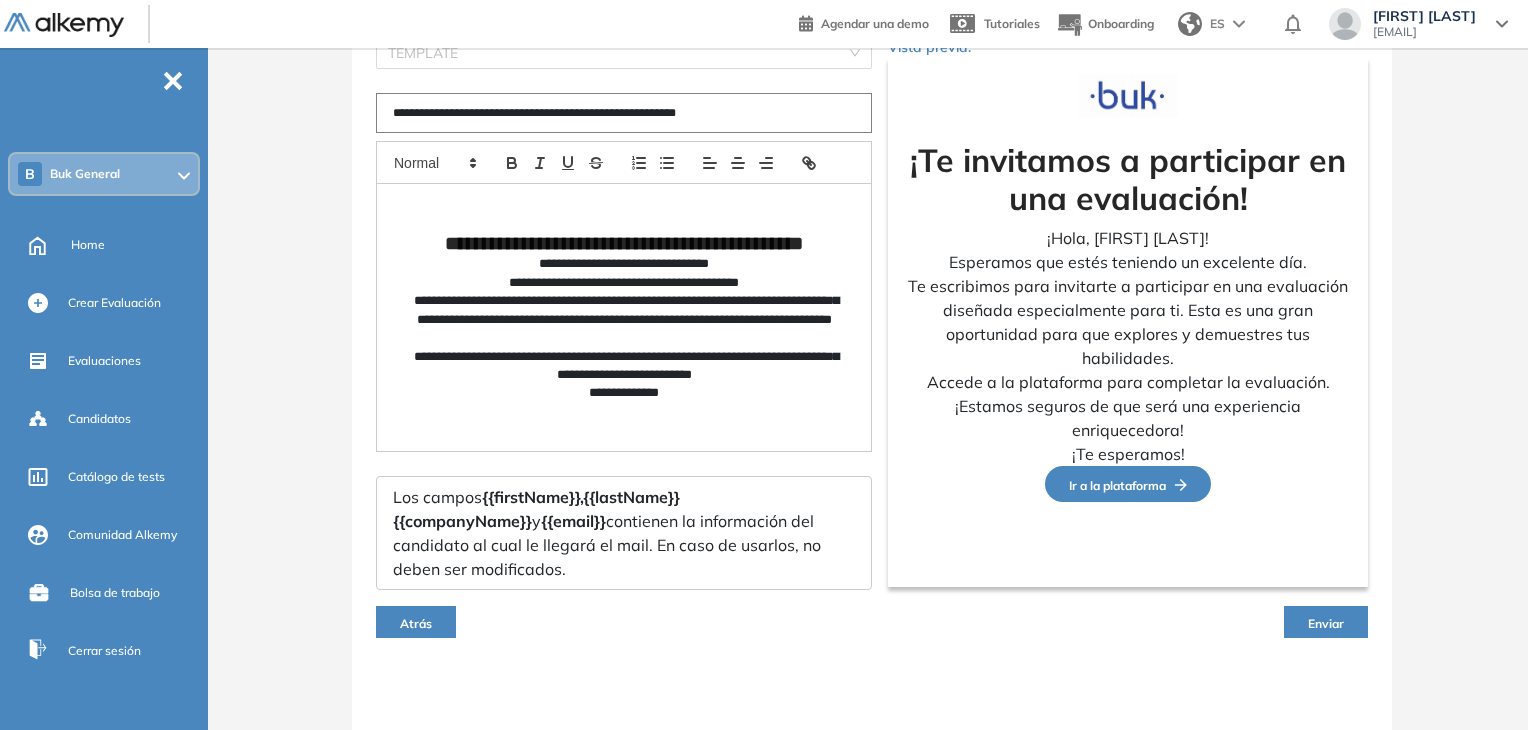 scroll, scrollTop: 172, scrollLeft: 0, axis: vertical 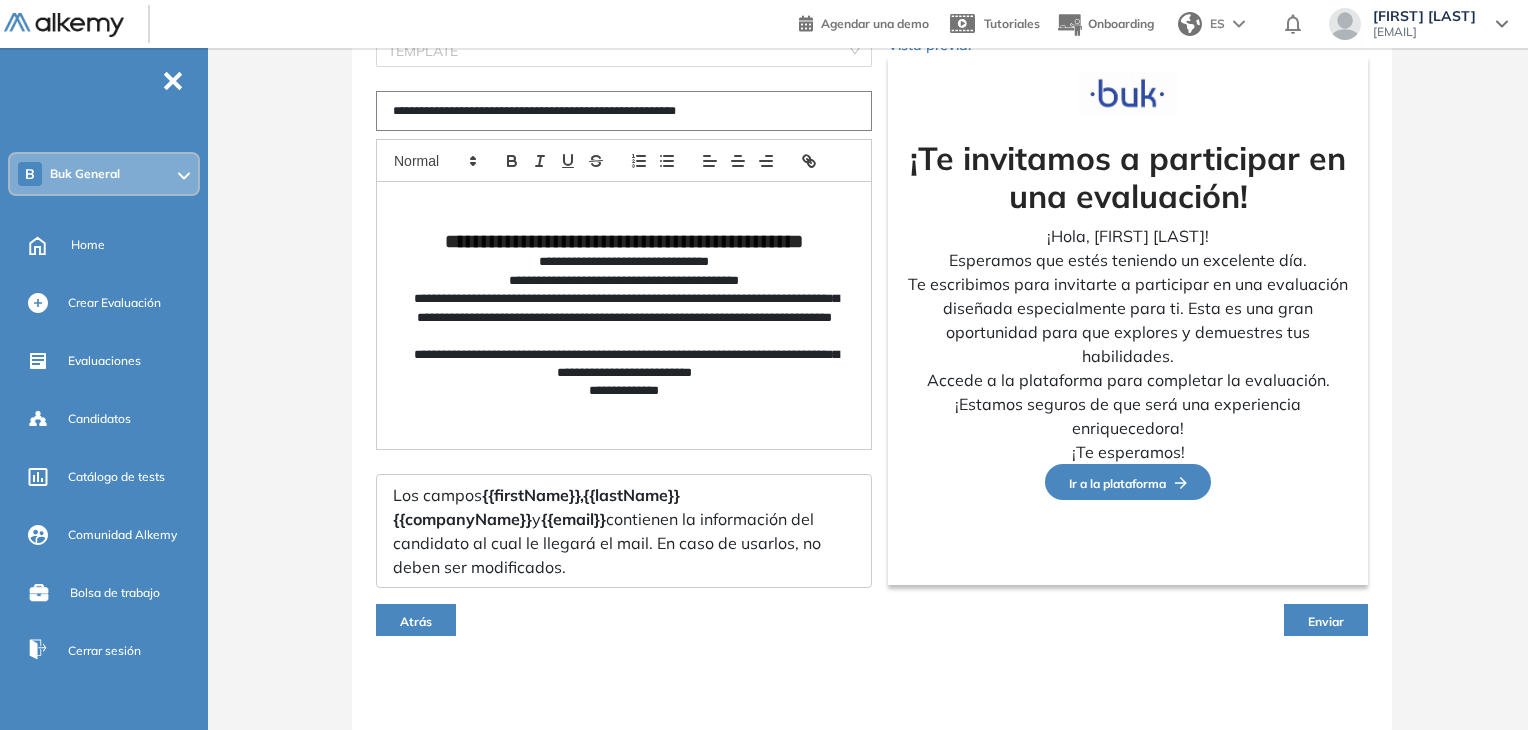 click on "Enviar" at bounding box center [1326, 621] 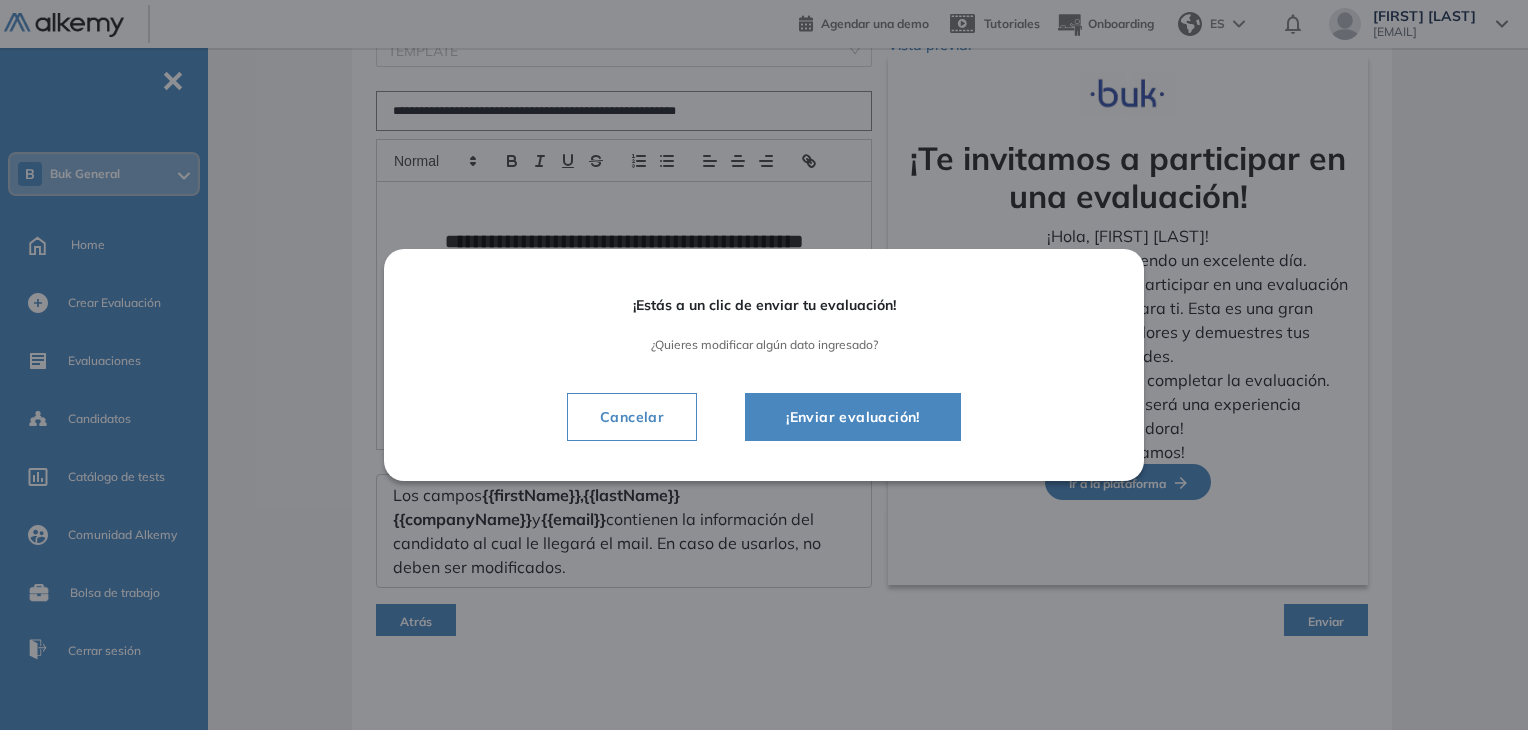 click on "¡Enviar evaluación!" at bounding box center (853, 417) 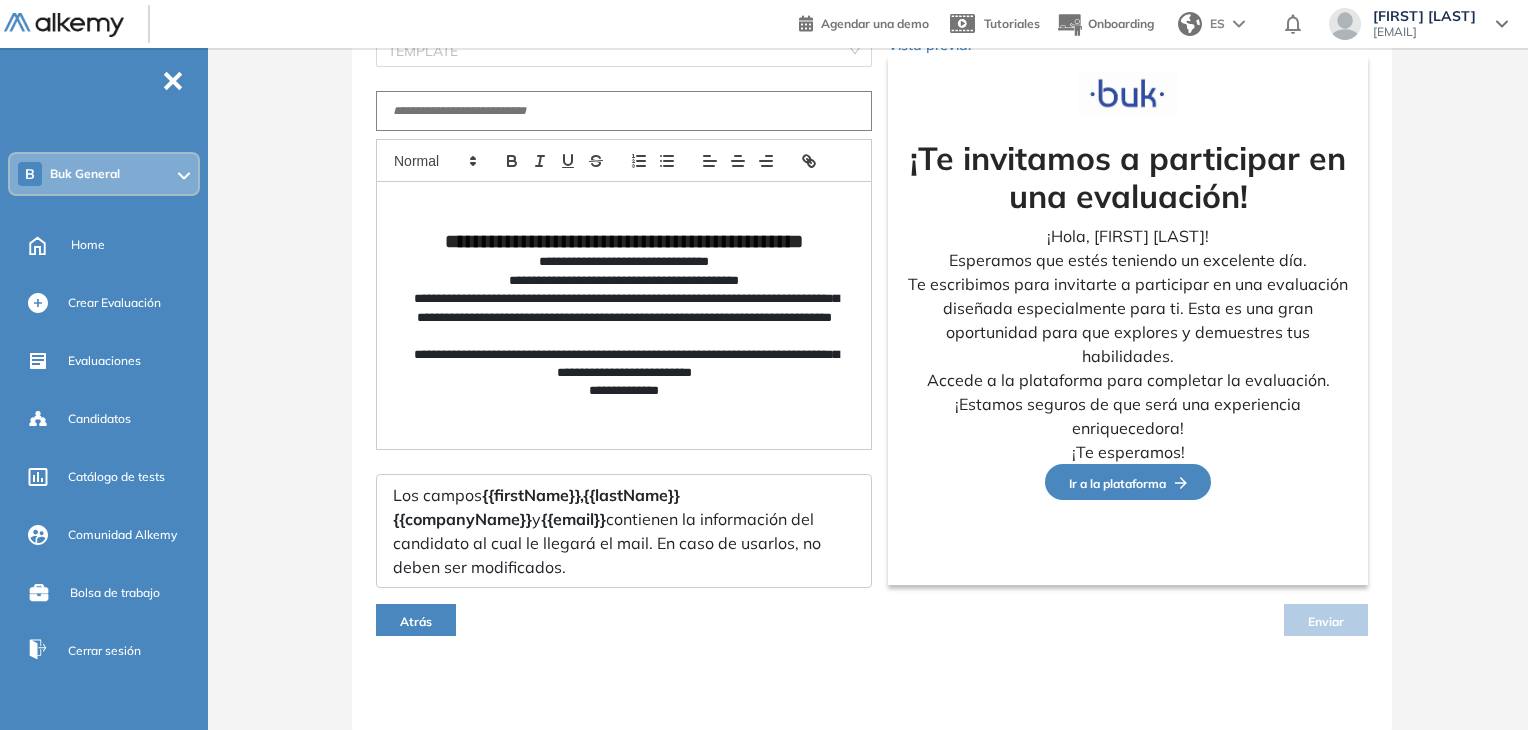 scroll, scrollTop: 152, scrollLeft: 0, axis: vertical 